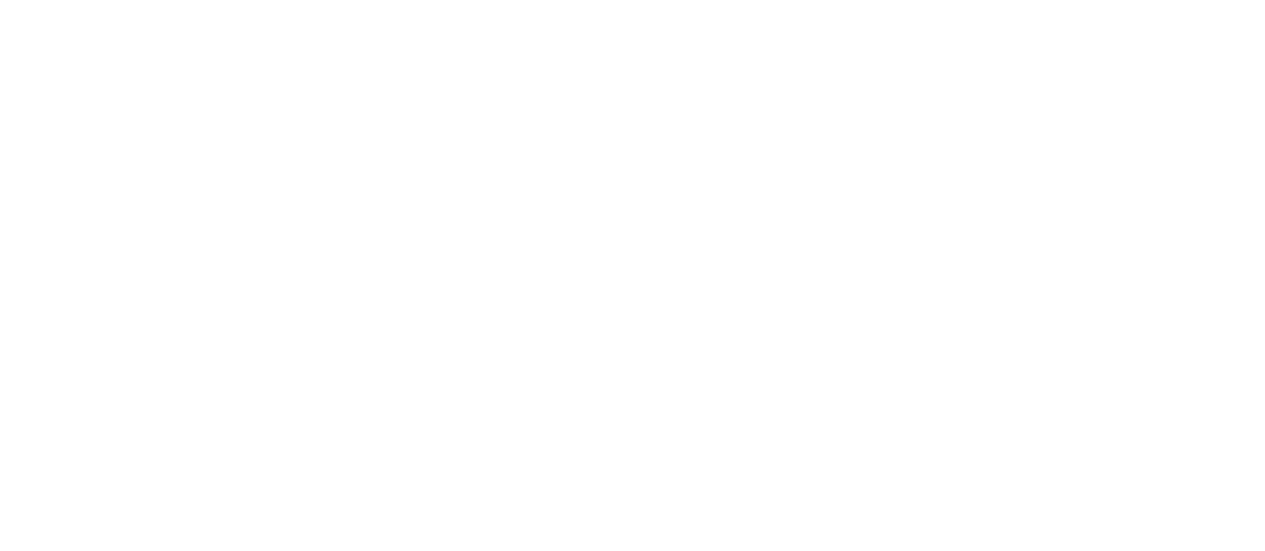 scroll, scrollTop: 0, scrollLeft: 0, axis: both 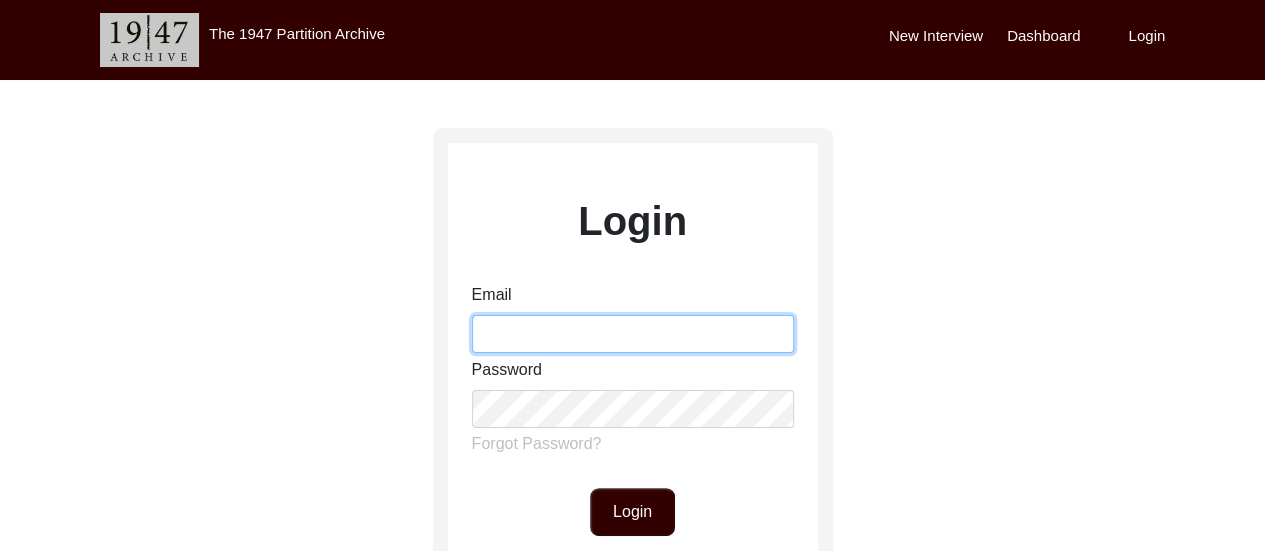 click on "Email" at bounding box center (633, 334) 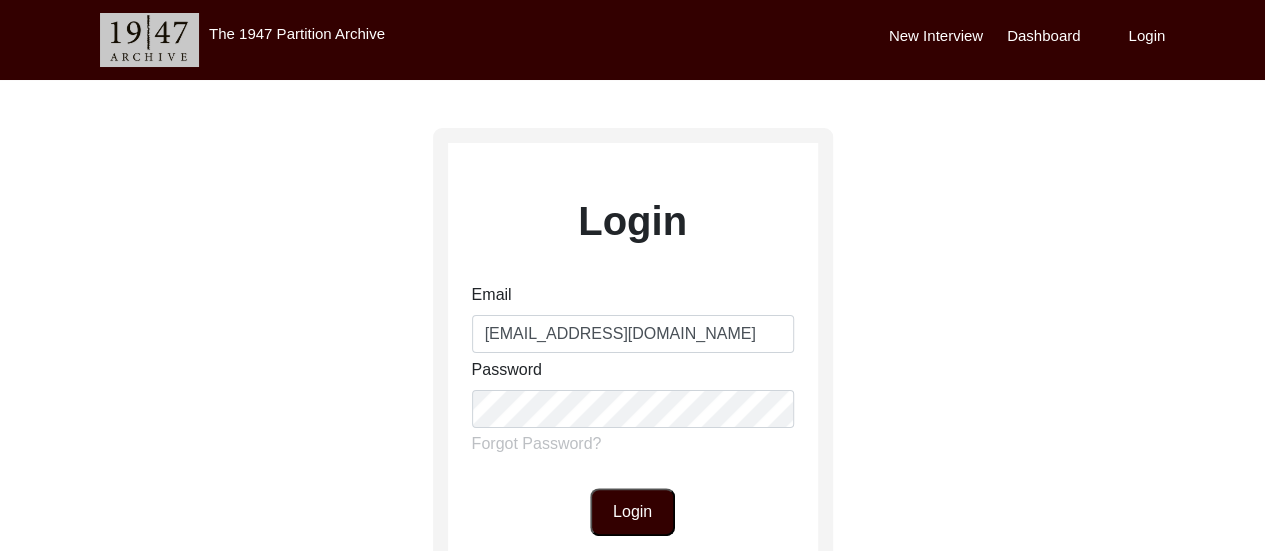 click on "Login" 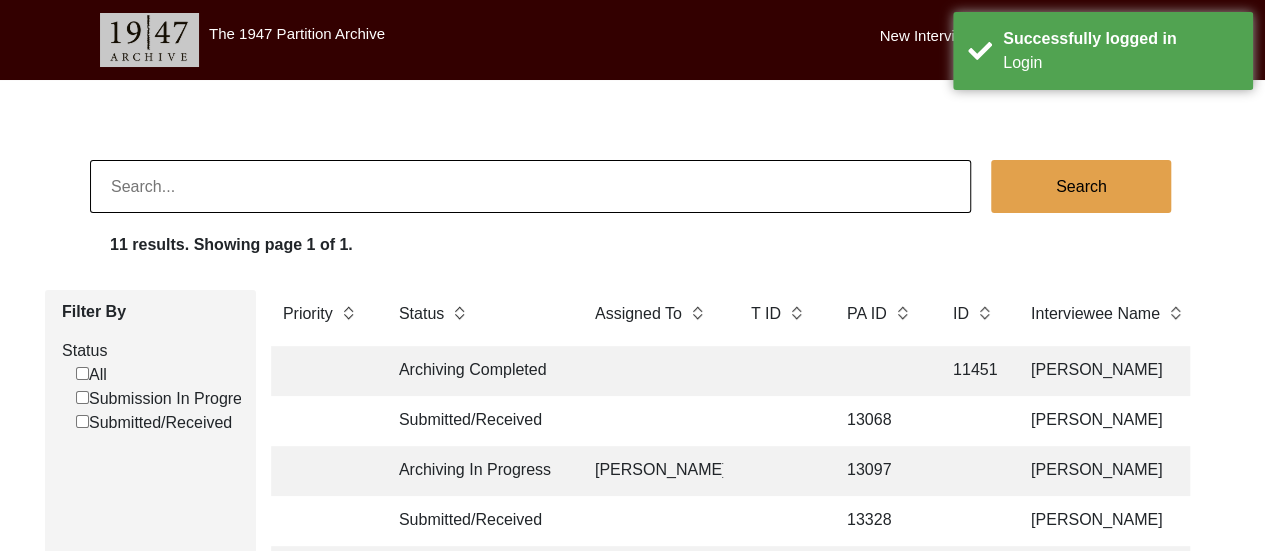 click on "11 results. Showing page 1 of 1." 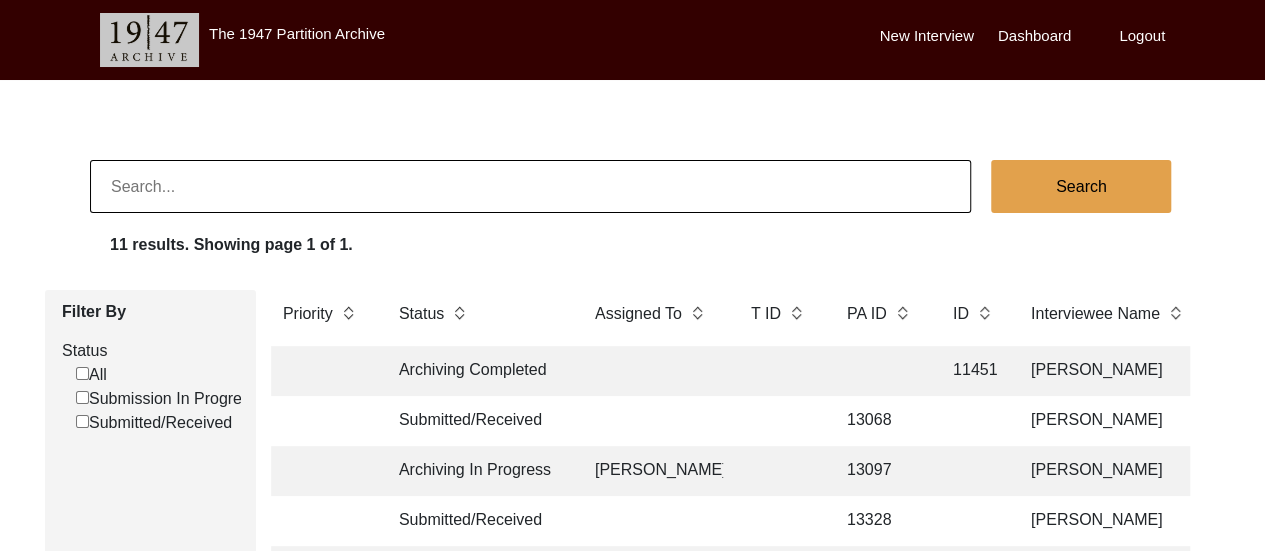 scroll, scrollTop: 13, scrollLeft: 0, axis: vertical 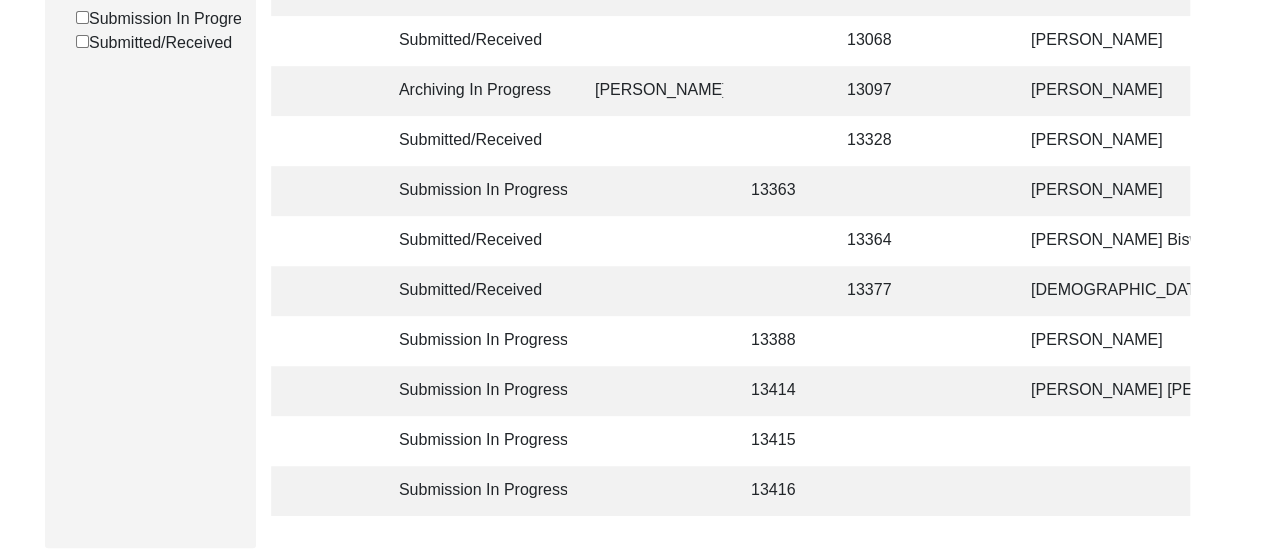 click 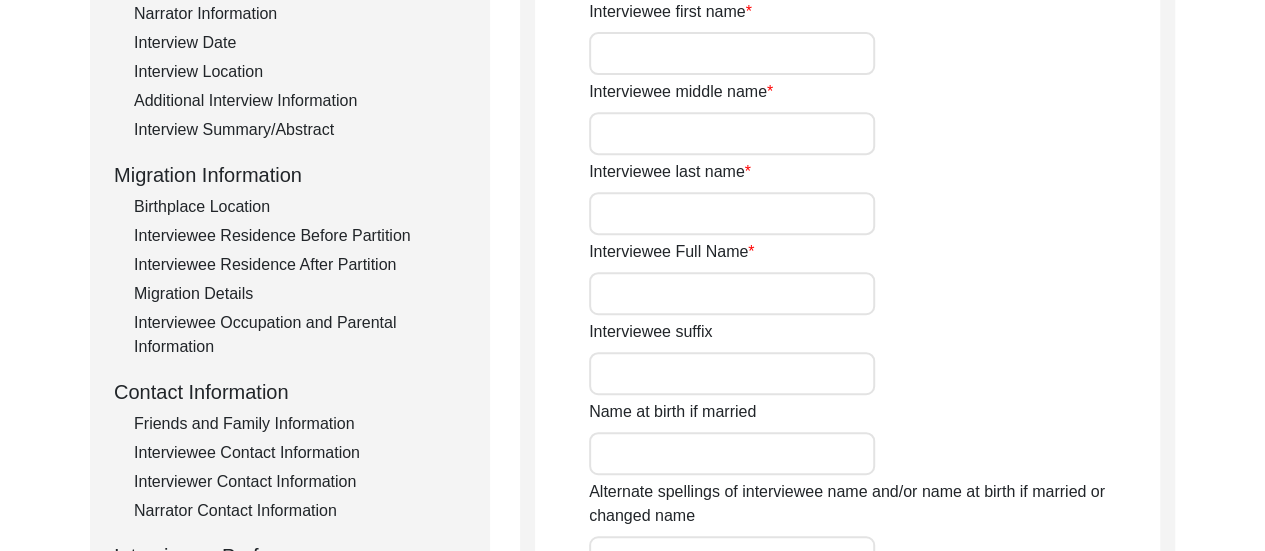 type on "[PERSON_NAME]" 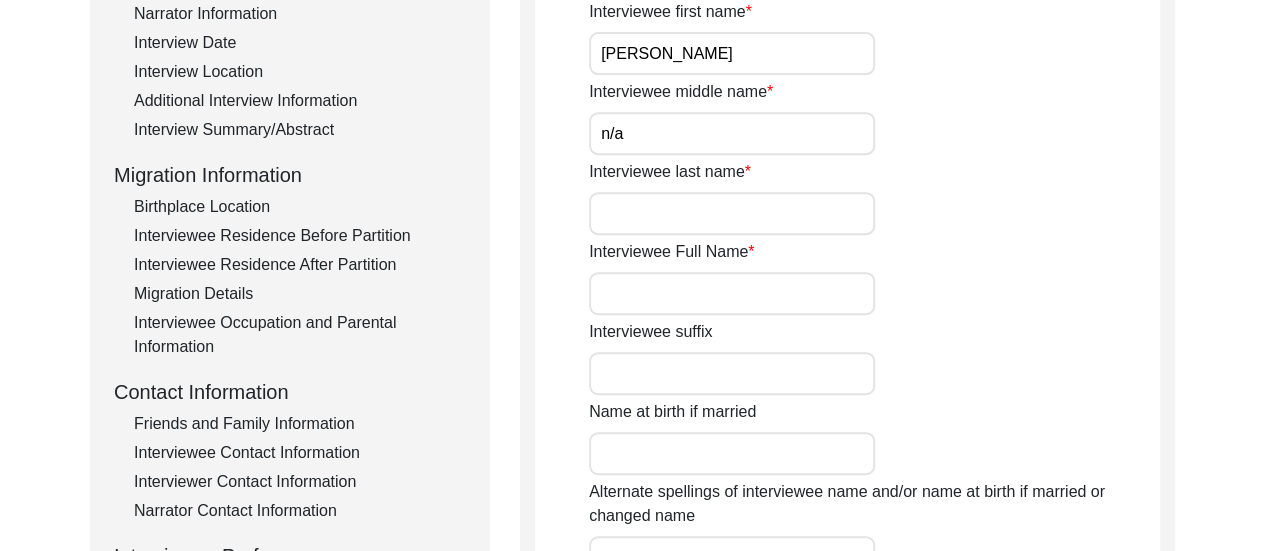type on "Ganguly" 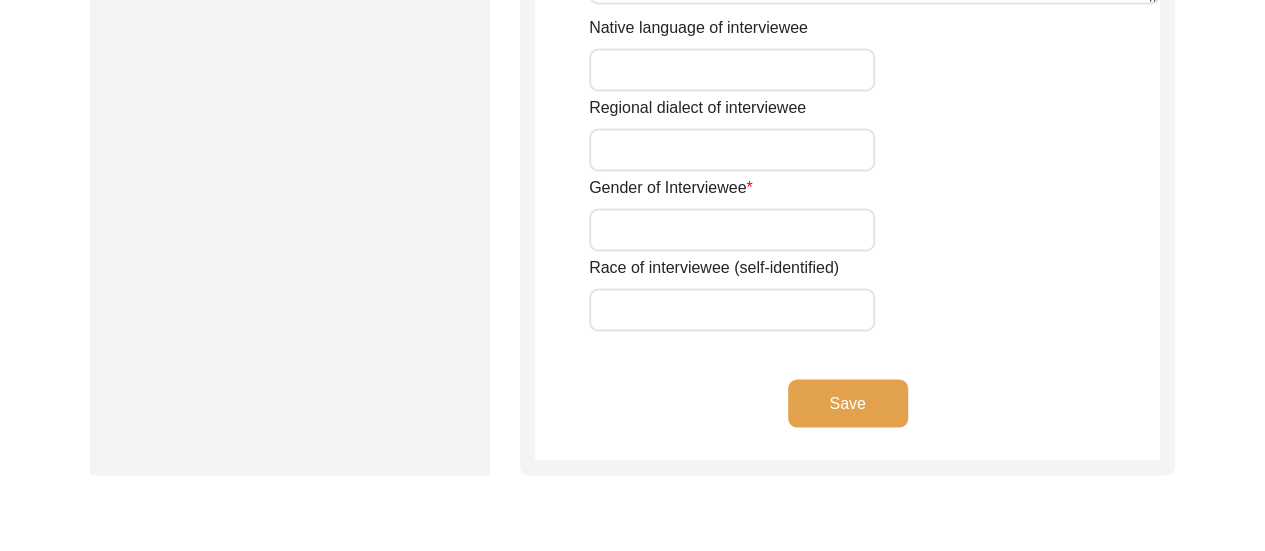 scroll, scrollTop: 1596, scrollLeft: 0, axis: vertical 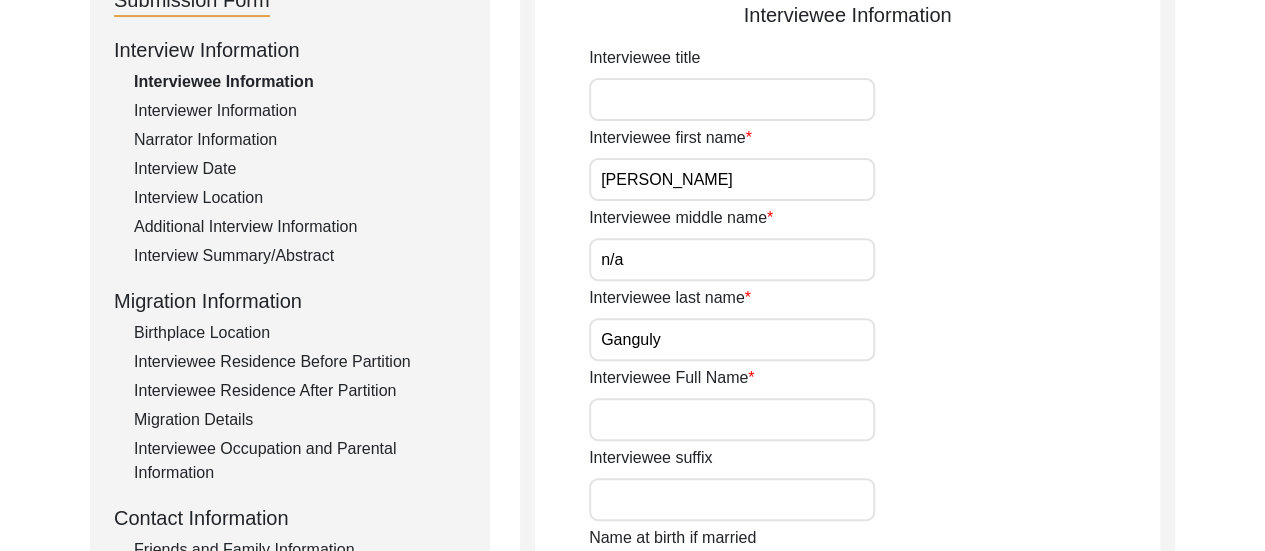 click on "Interviewee Full Name" at bounding box center (732, 419) 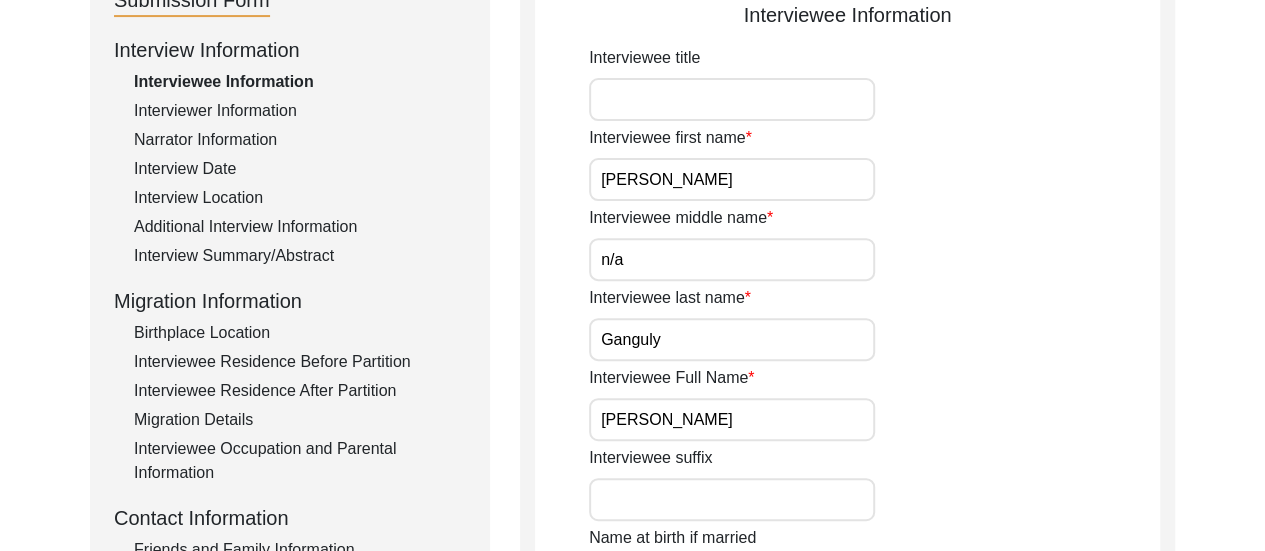 type on "[PERSON_NAME]" 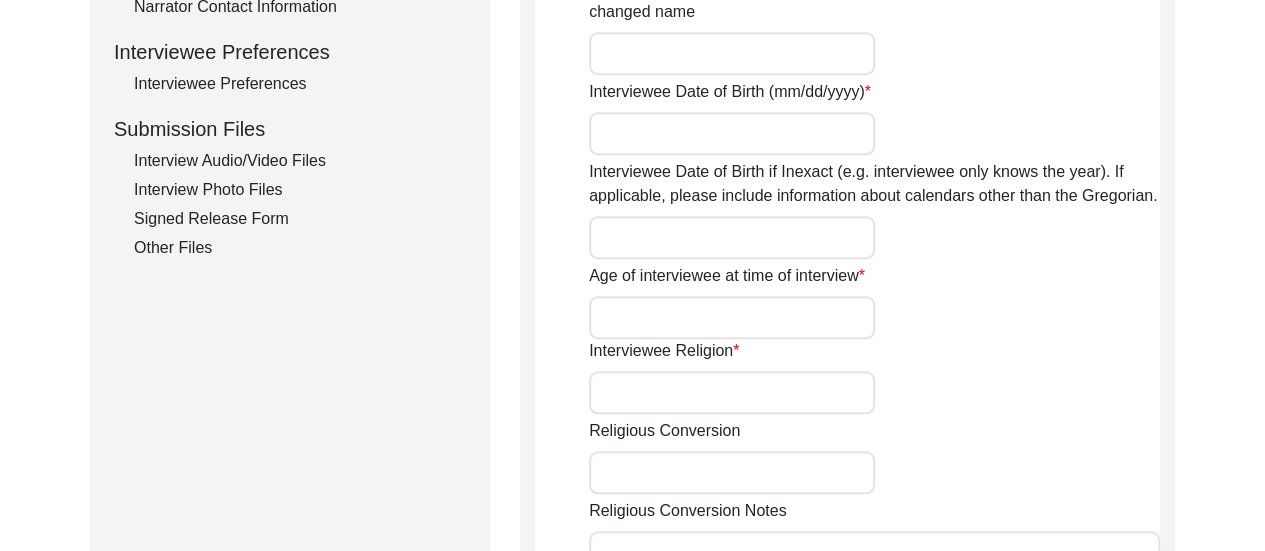 scroll, scrollTop: 854, scrollLeft: 0, axis: vertical 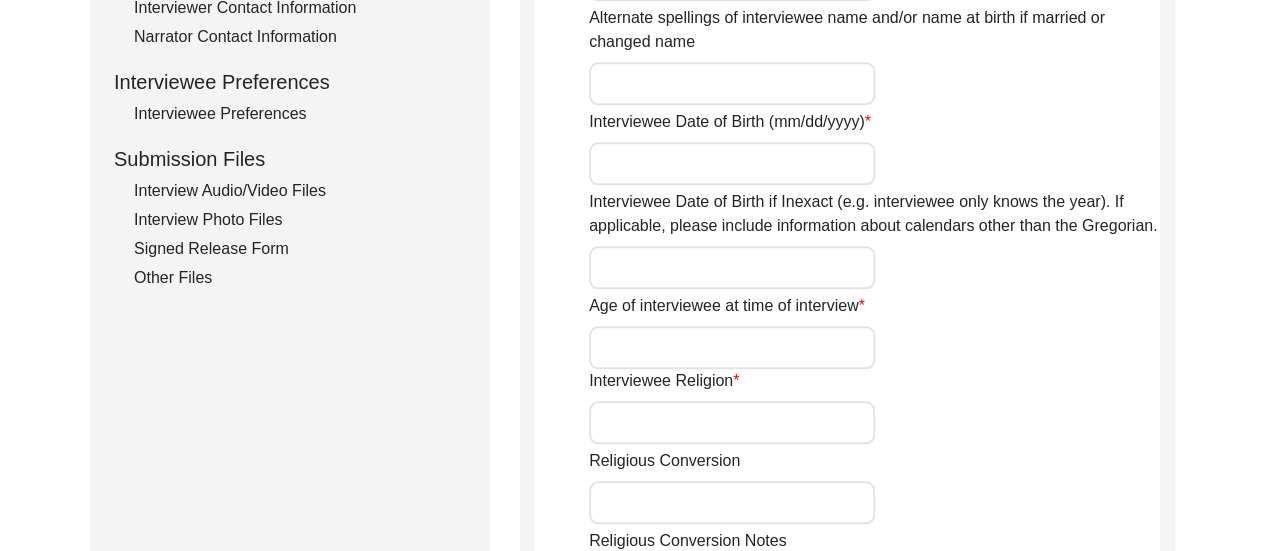 click on "Age of interviewee at time of interview" at bounding box center (732, 347) 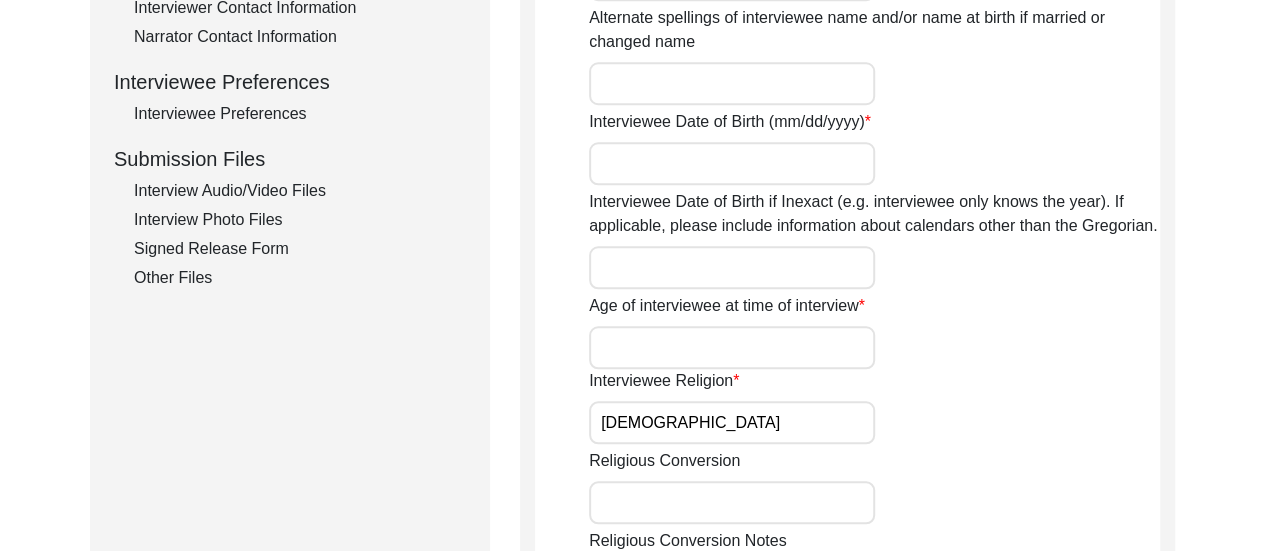 type on "[DEMOGRAPHIC_DATA]" 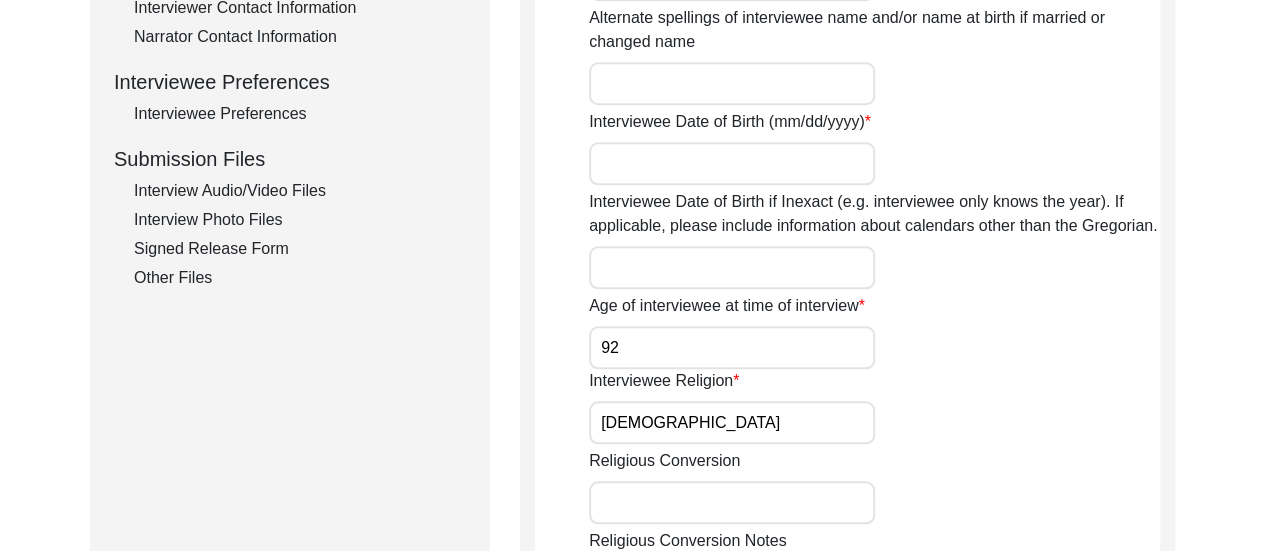 type on "92" 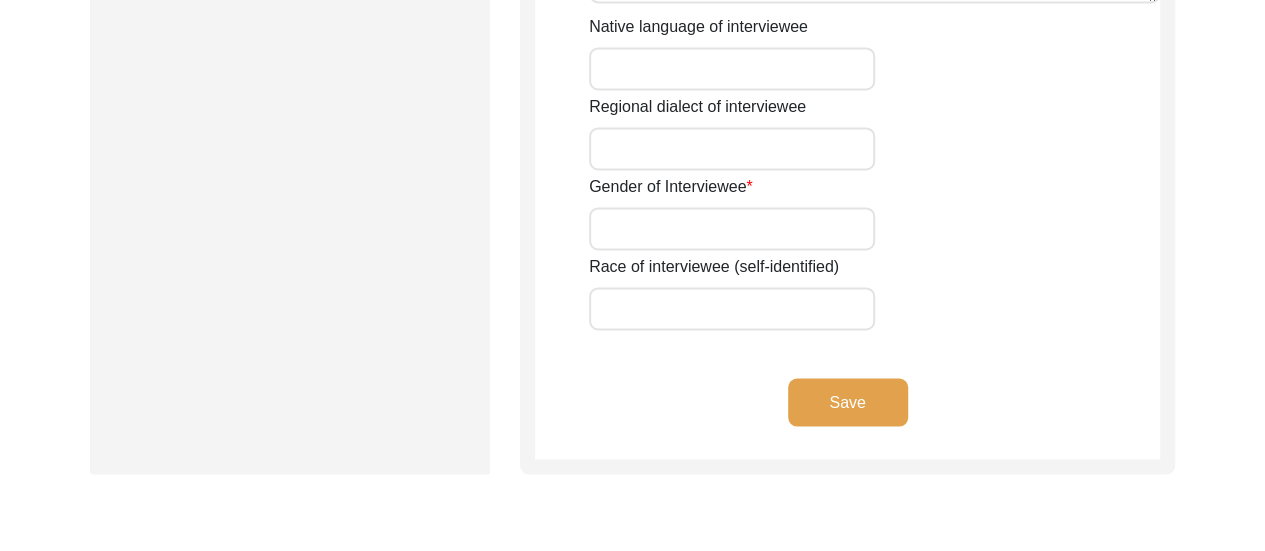scroll, scrollTop: 1534, scrollLeft: 0, axis: vertical 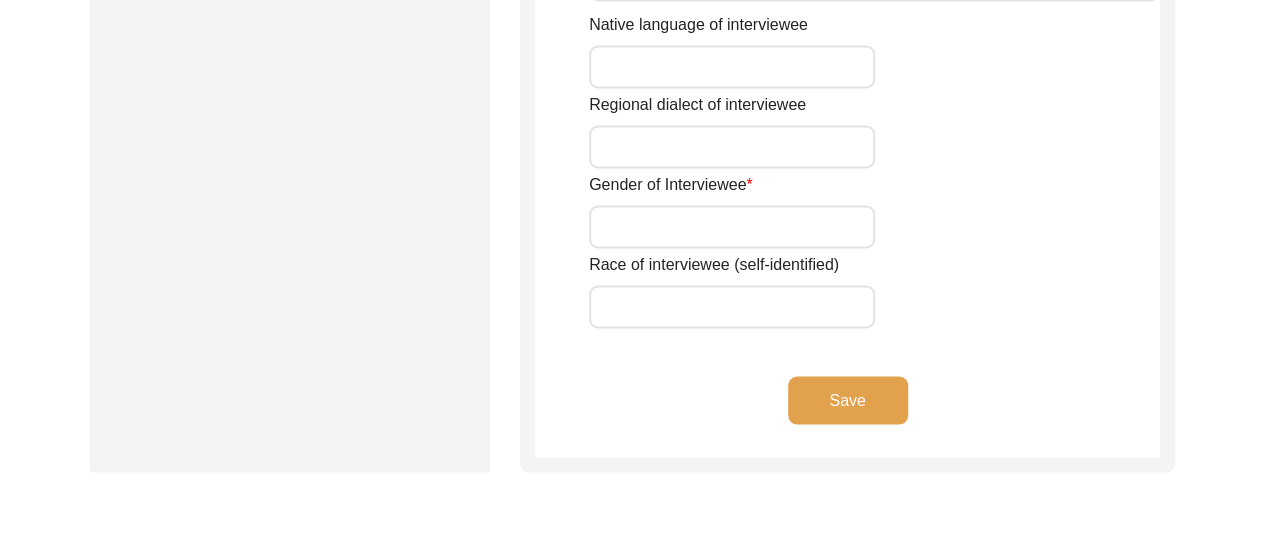 click on "Gender of Interviewee" at bounding box center [732, 226] 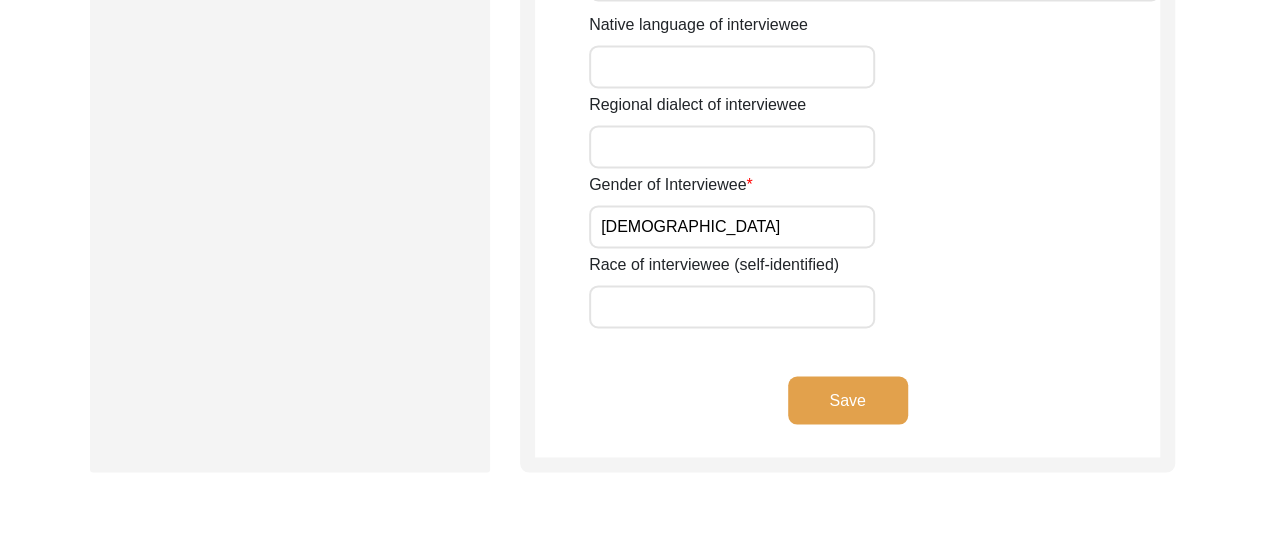type on "[DEMOGRAPHIC_DATA]" 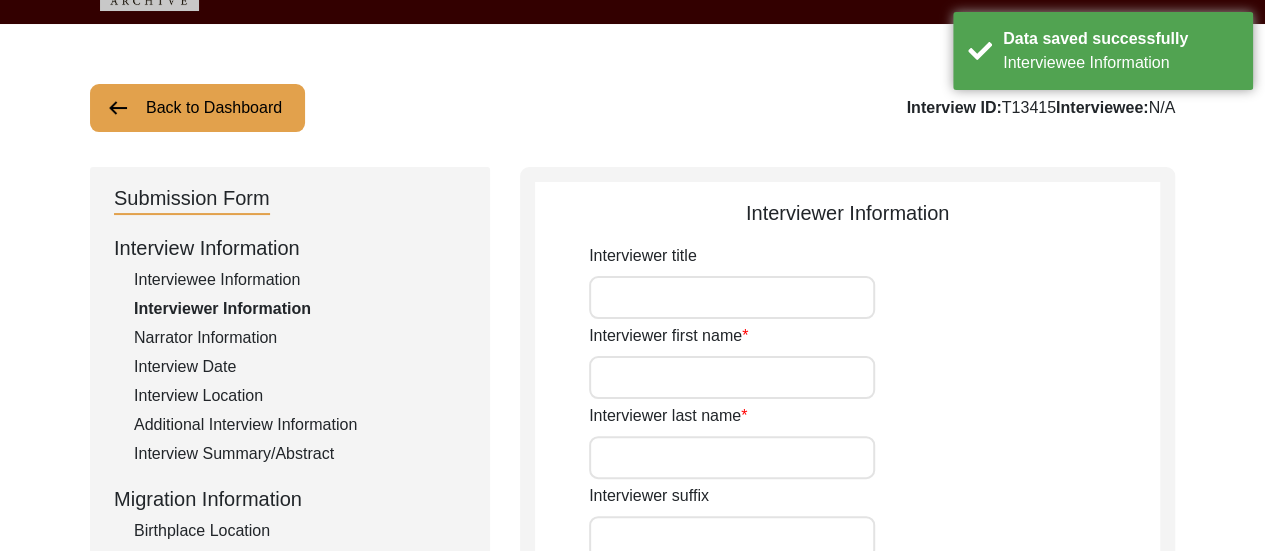 scroll, scrollTop: 0, scrollLeft: 0, axis: both 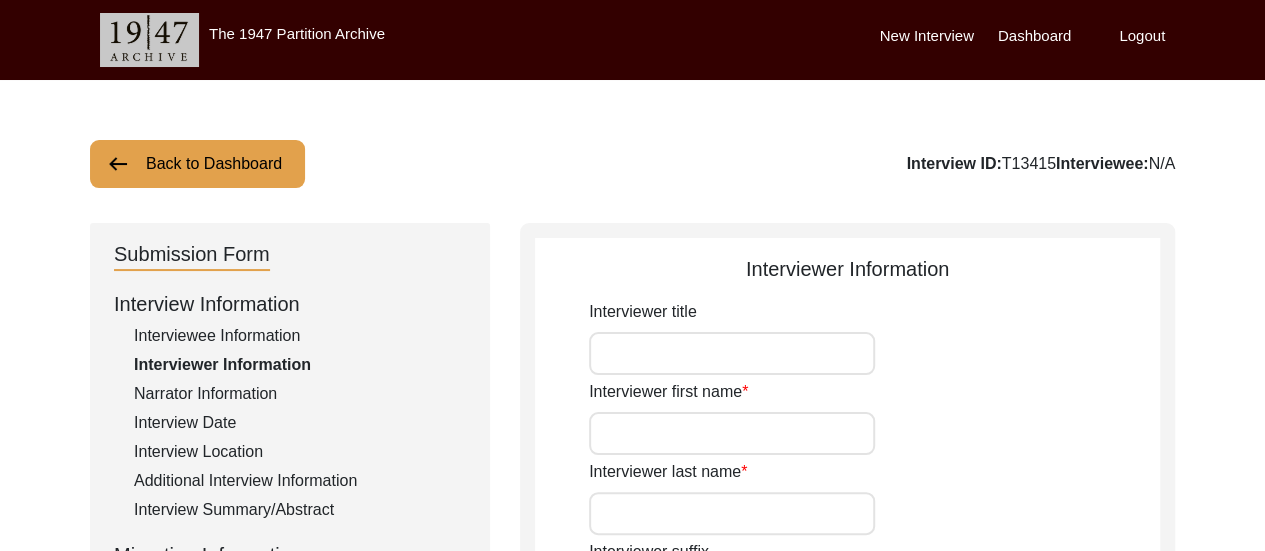 click on "Dashboard" at bounding box center (1034, 36) 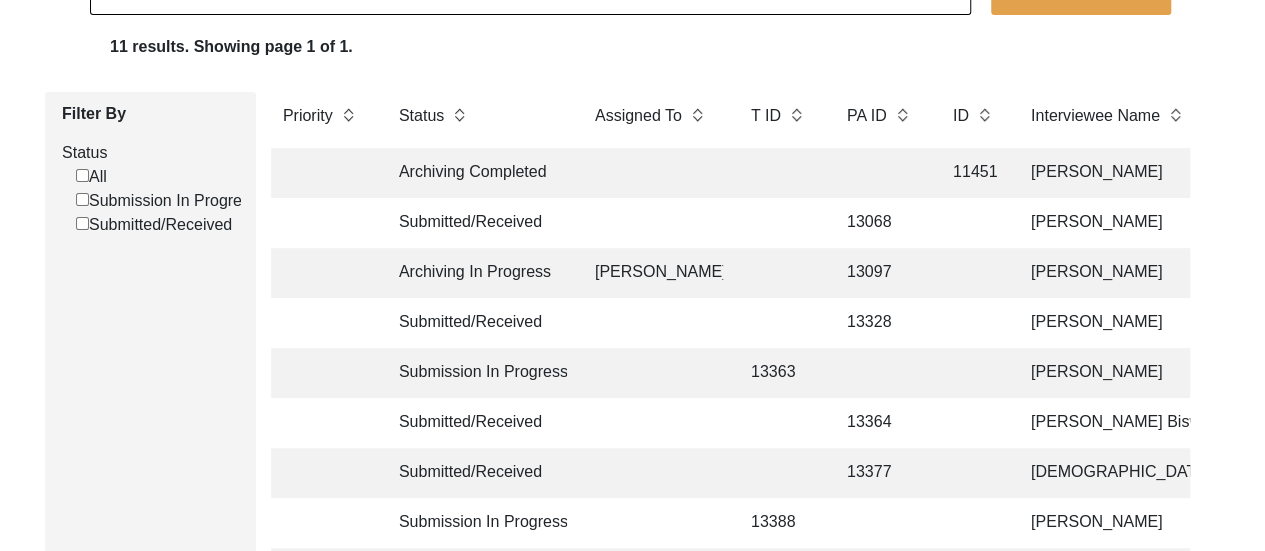 scroll, scrollTop: 200, scrollLeft: 0, axis: vertical 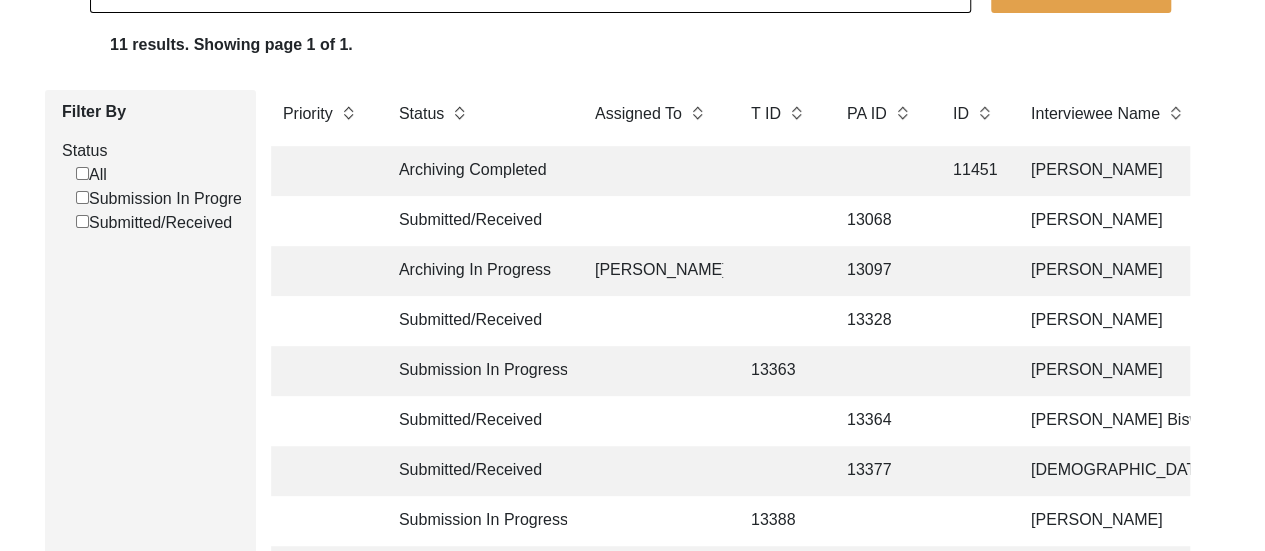 click on "[PERSON_NAME]" 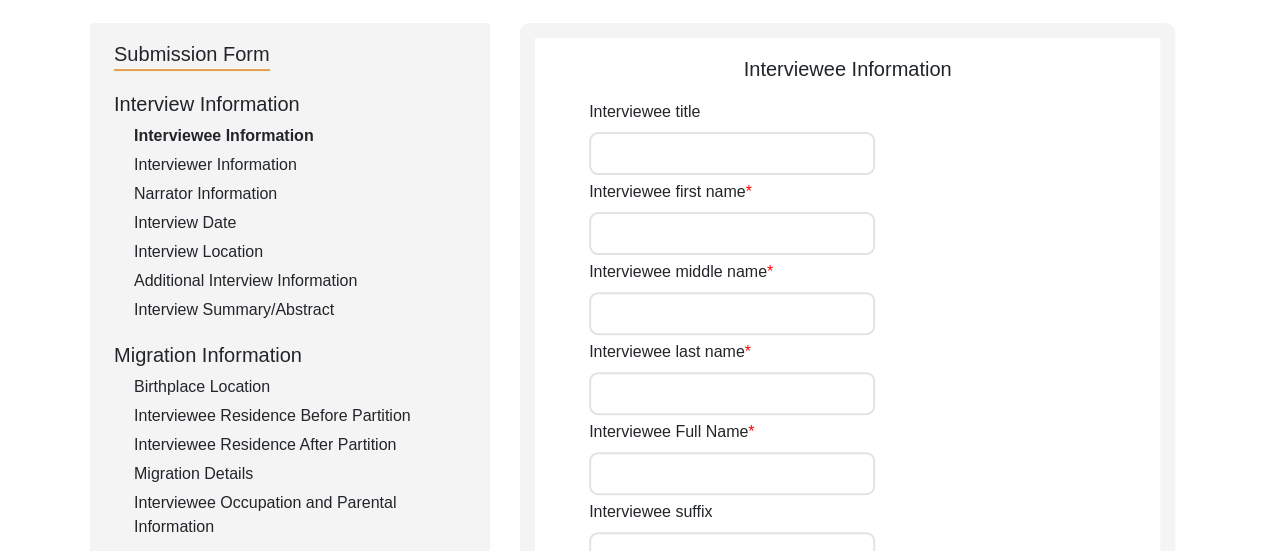 type on "Subodh" 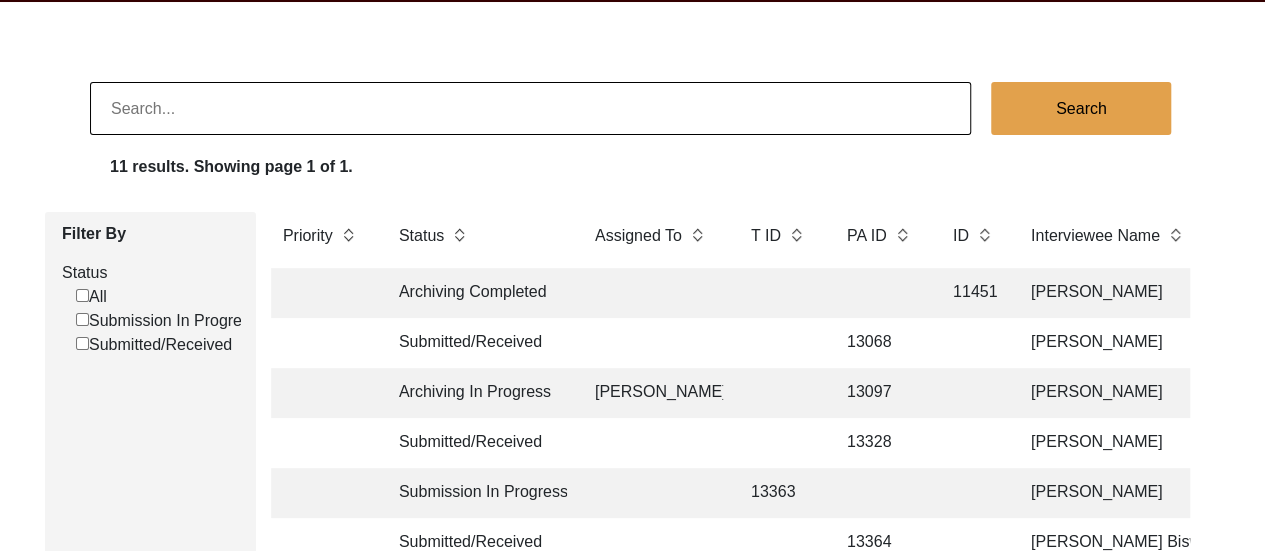 scroll, scrollTop: 0, scrollLeft: 0, axis: both 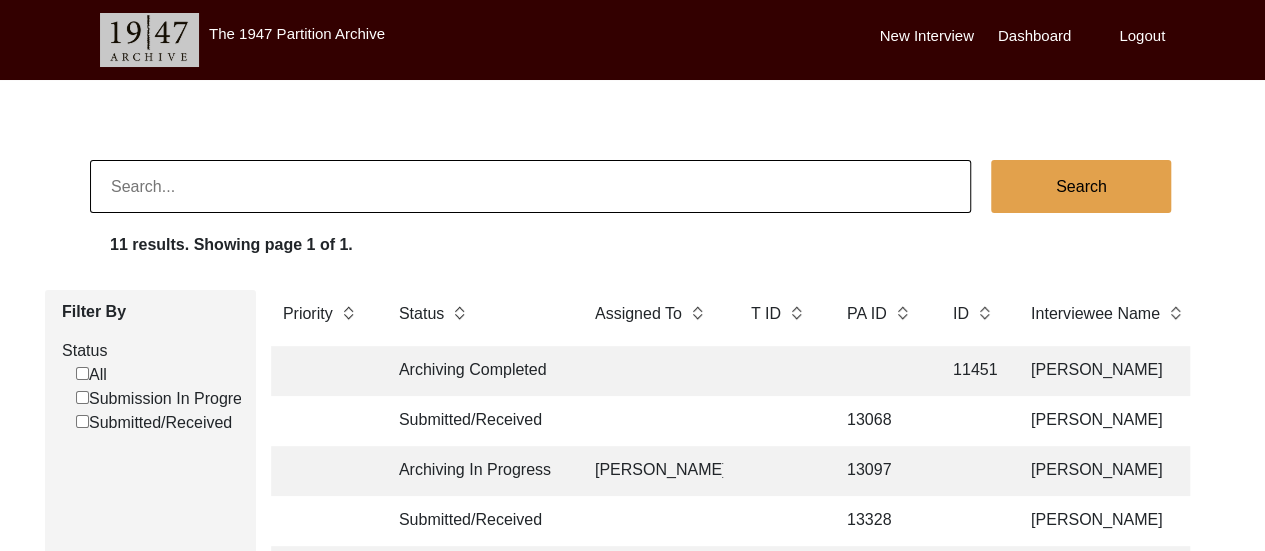 click on "Logout" at bounding box center (1142, 36) 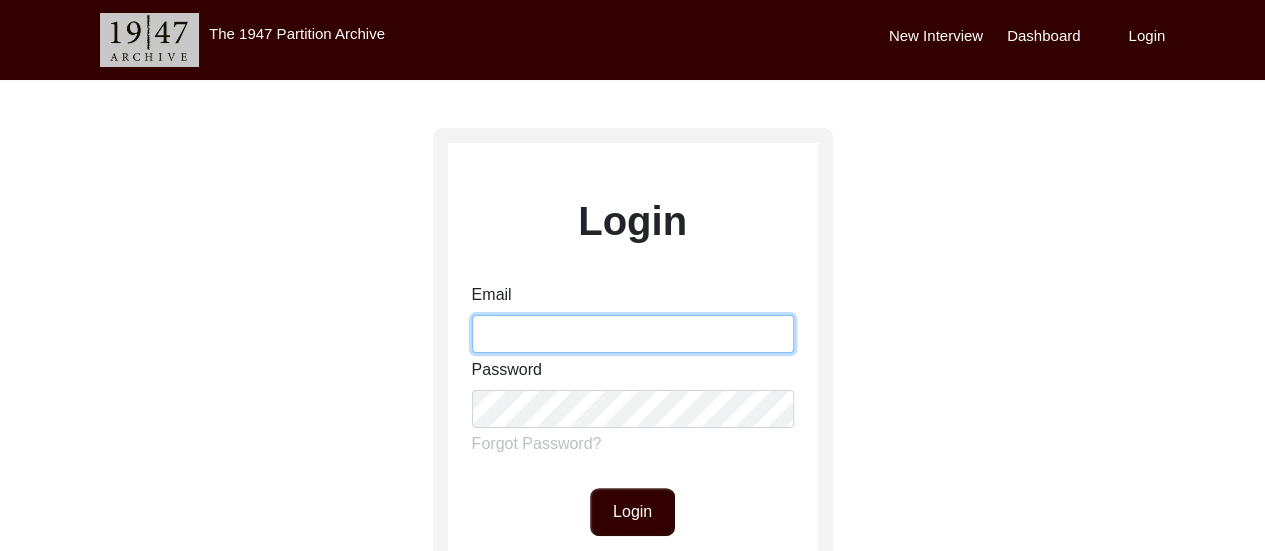 click on "Email" at bounding box center [633, 334] 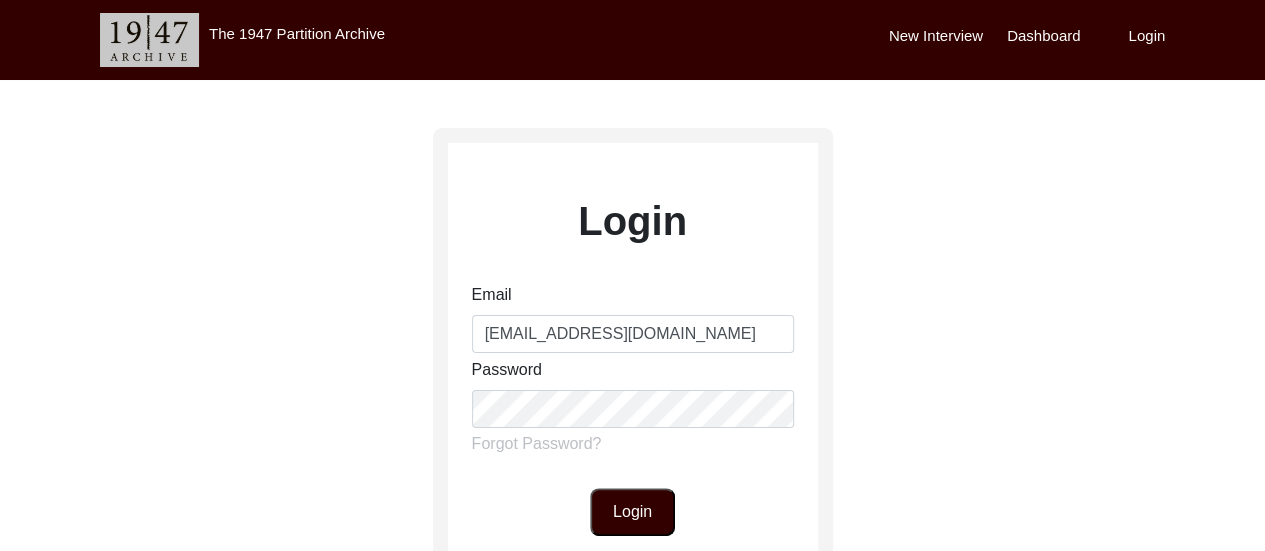 click on "Login" 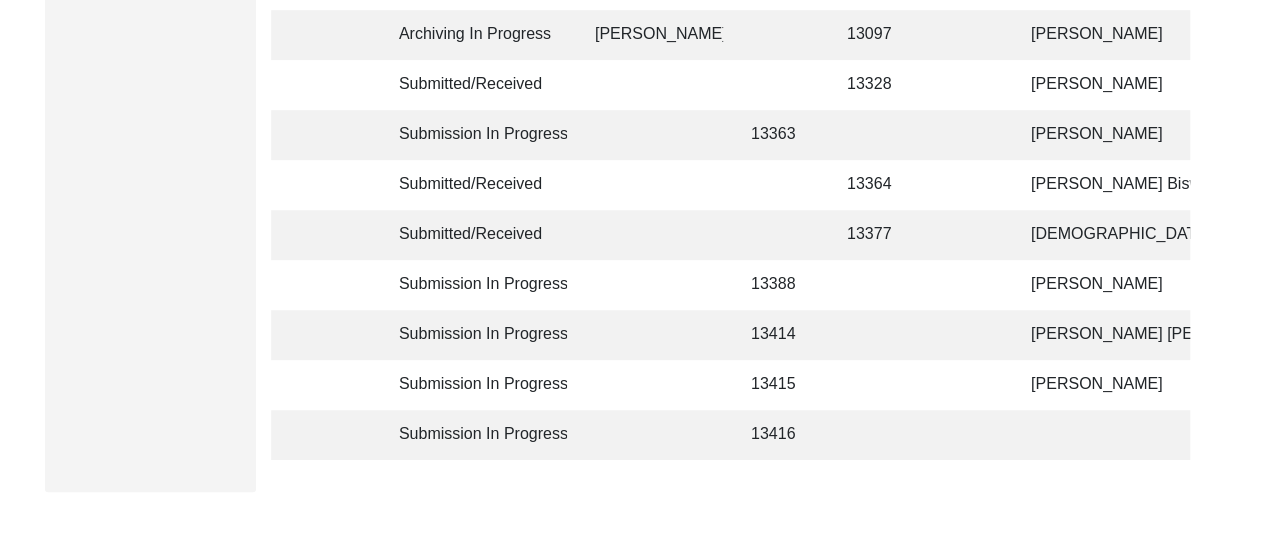 scroll, scrollTop: 440, scrollLeft: 0, axis: vertical 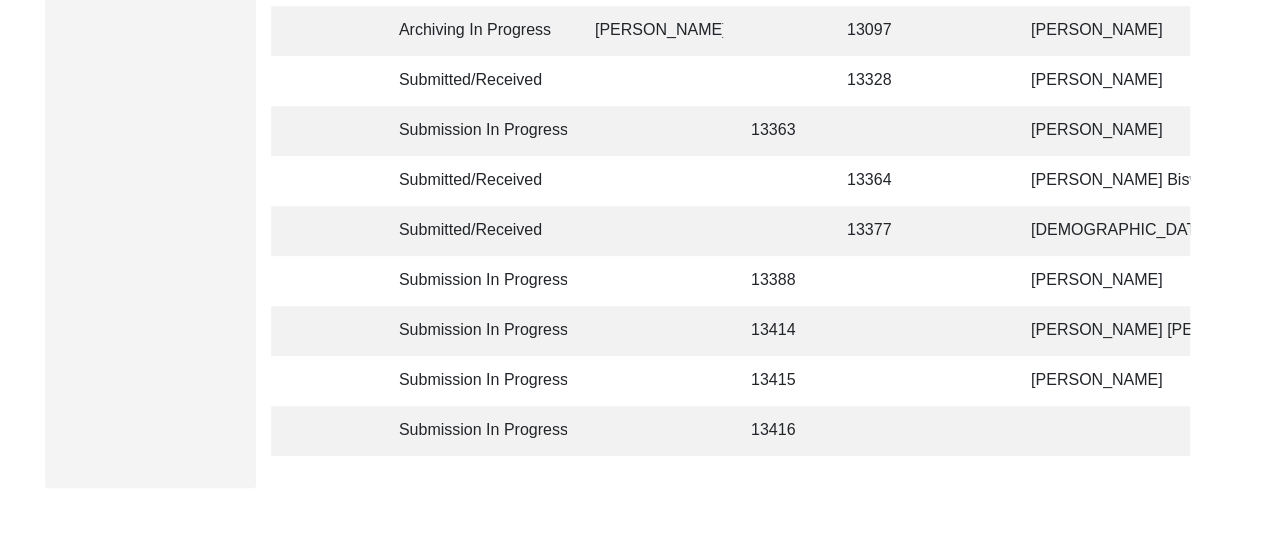 click 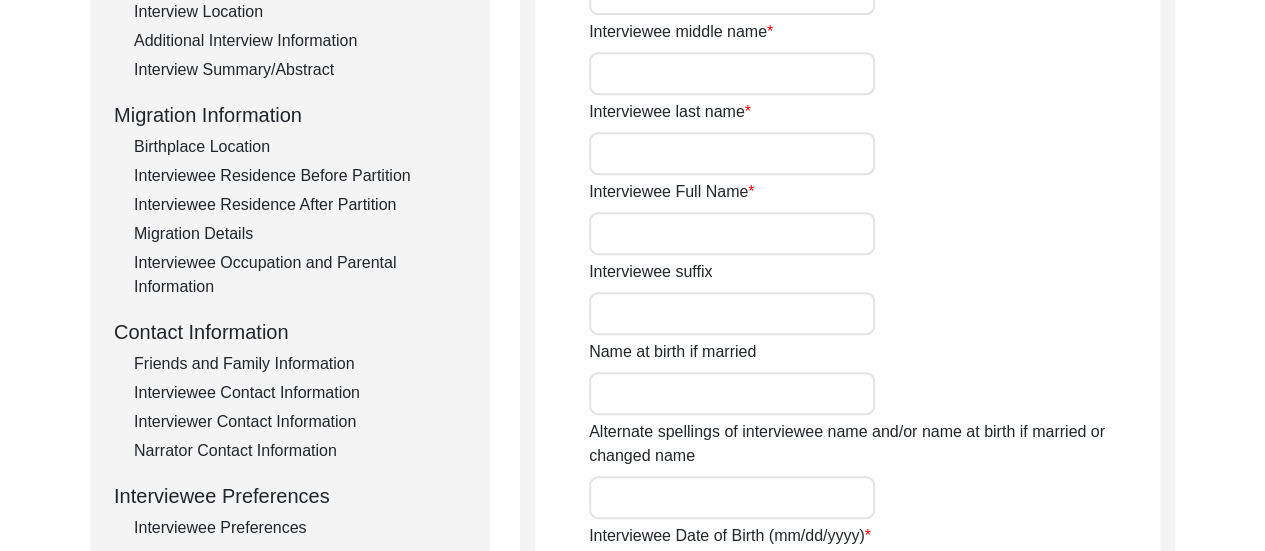 type on "Sadhan" 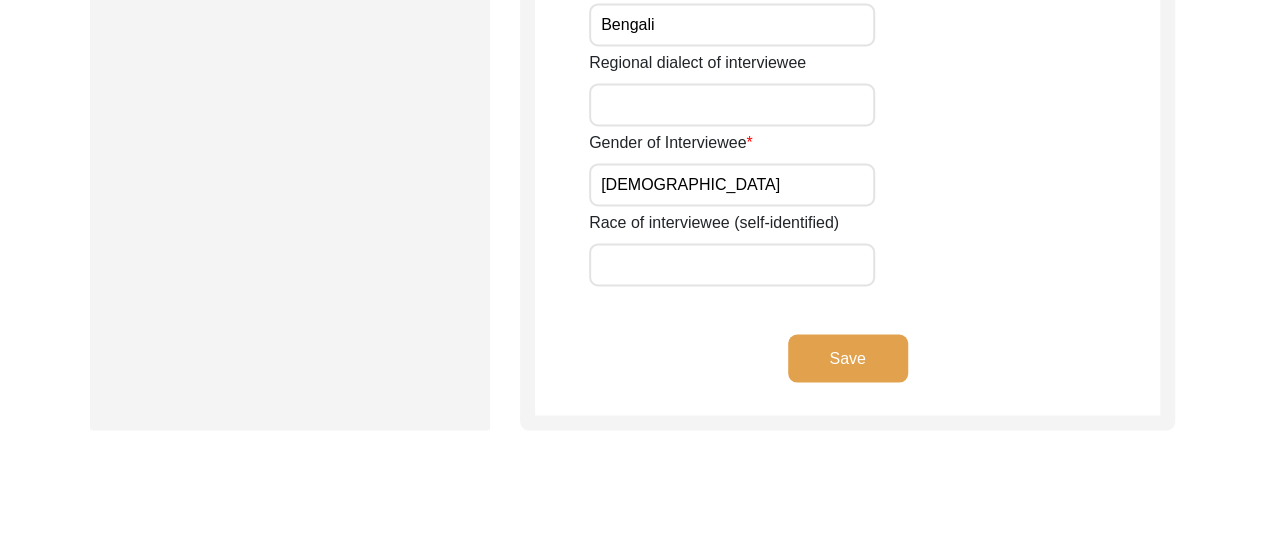 scroll, scrollTop: 1640, scrollLeft: 0, axis: vertical 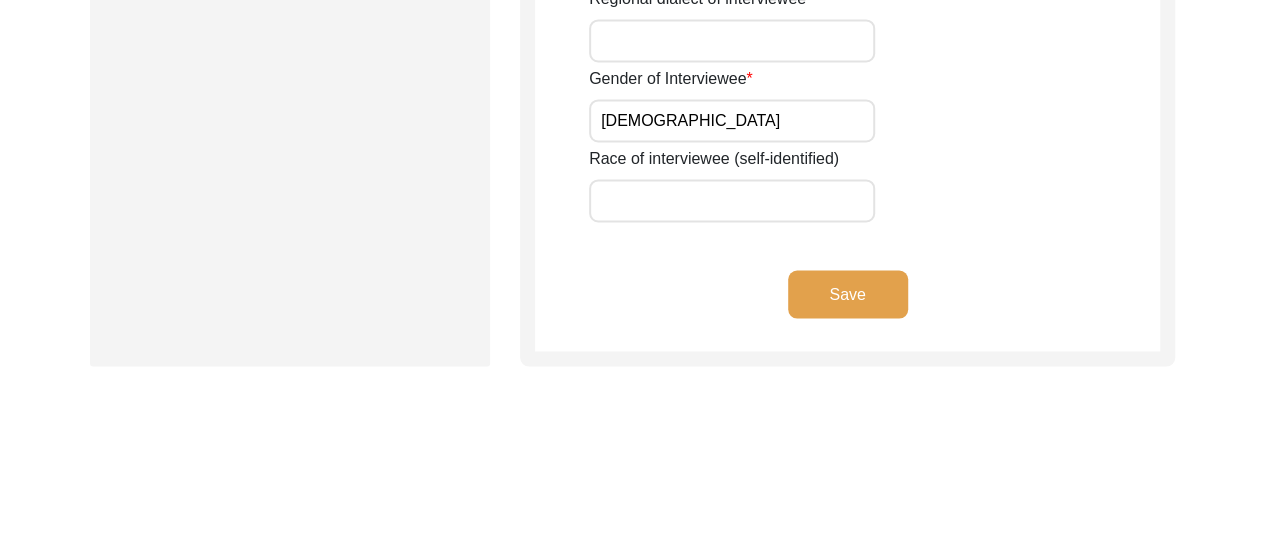 click on "Save" 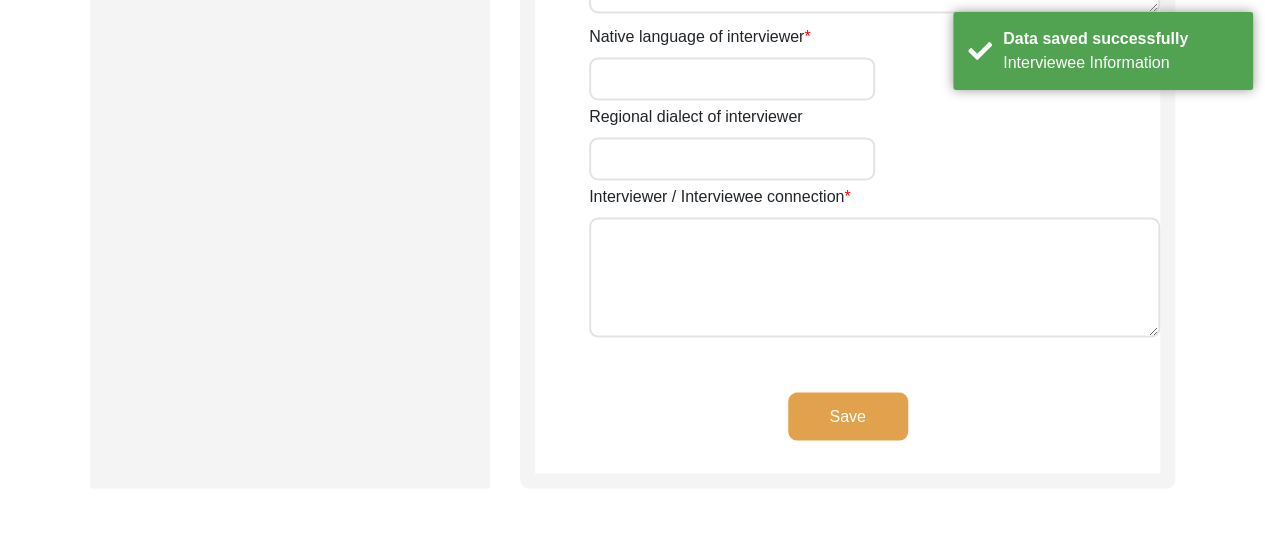 type on "[PERSON_NAME]" 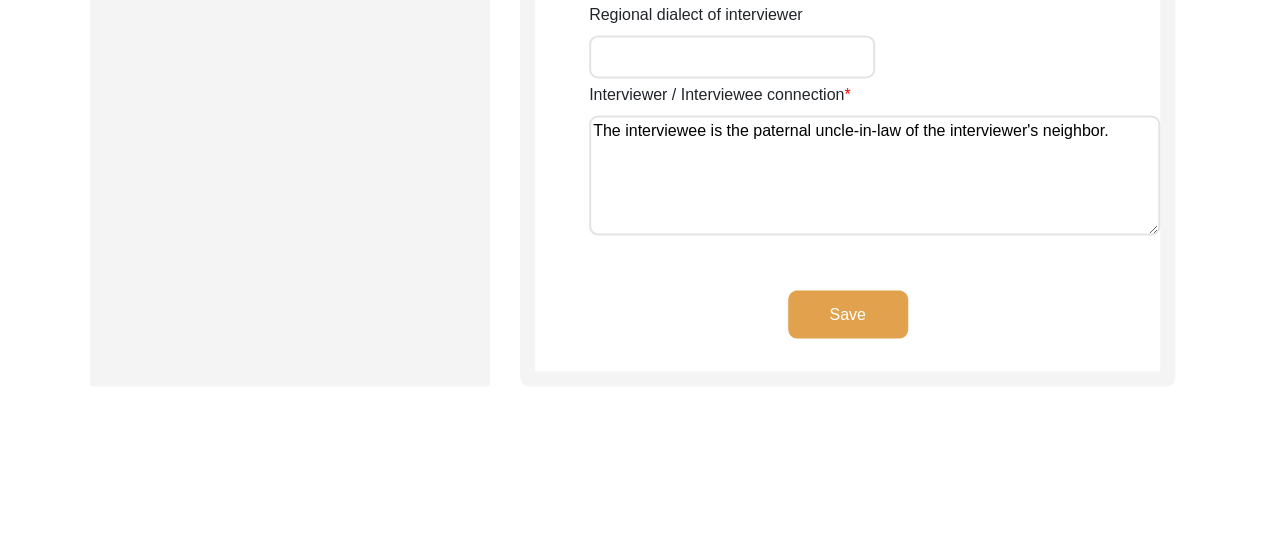 scroll, scrollTop: 1800, scrollLeft: 0, axis: vertical 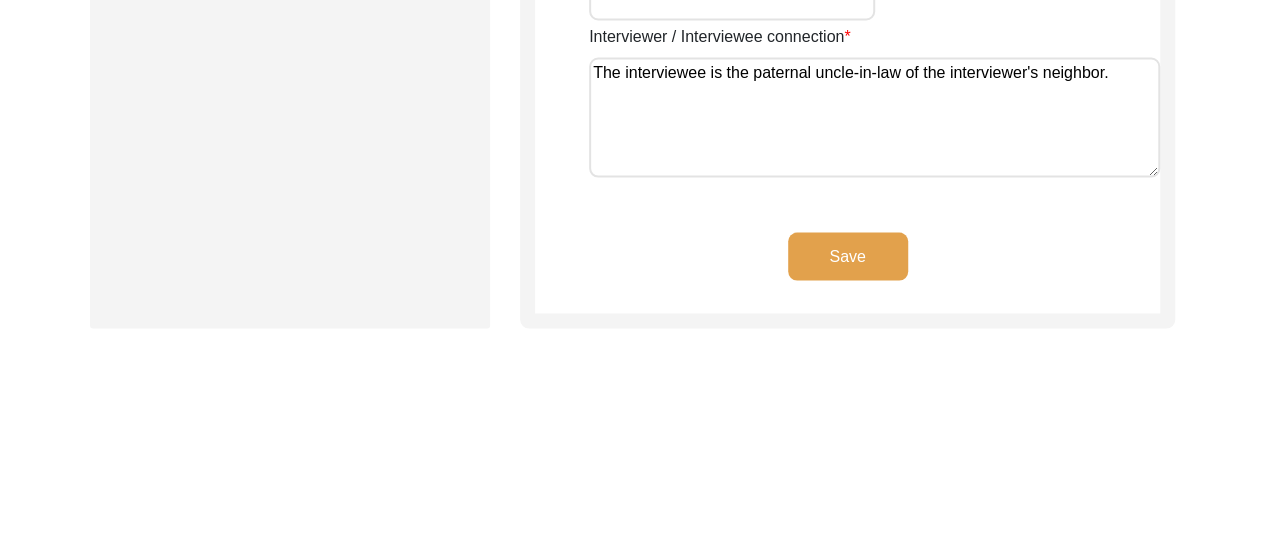 click on "Save" 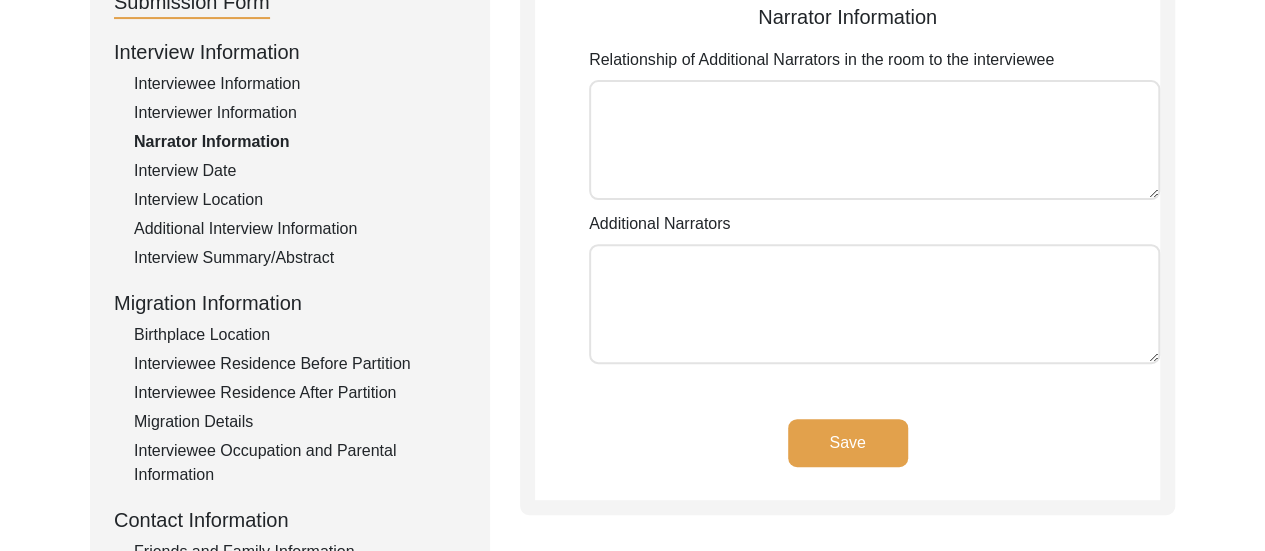 scroll, scrollTop: 254, scrollLeft: 0, axis: vertical 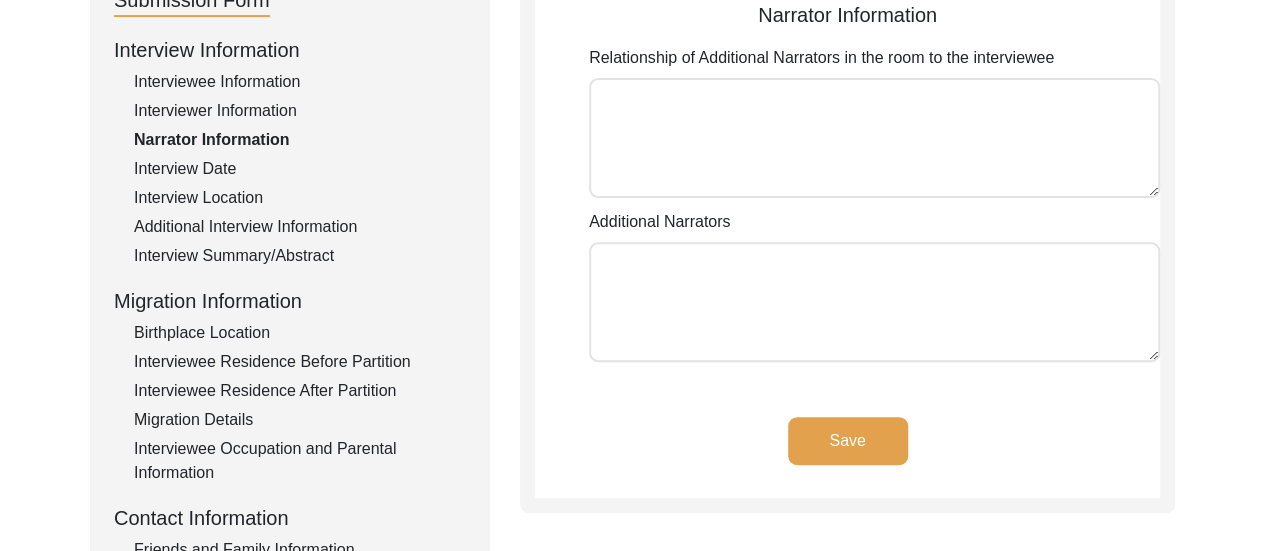 click on "Save" 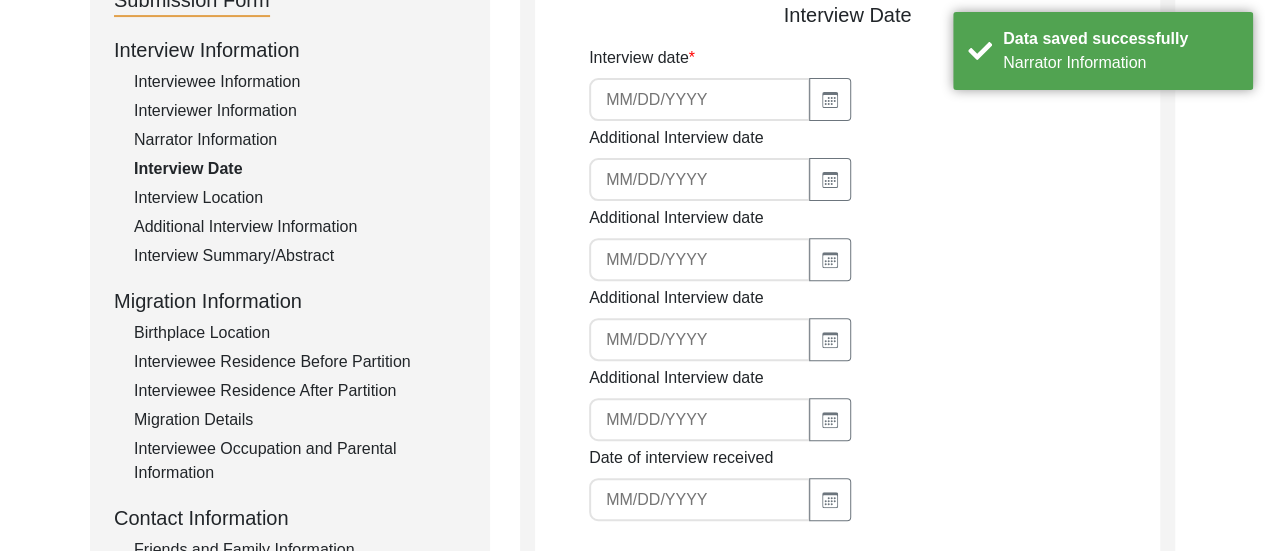 type on "[DATE]" 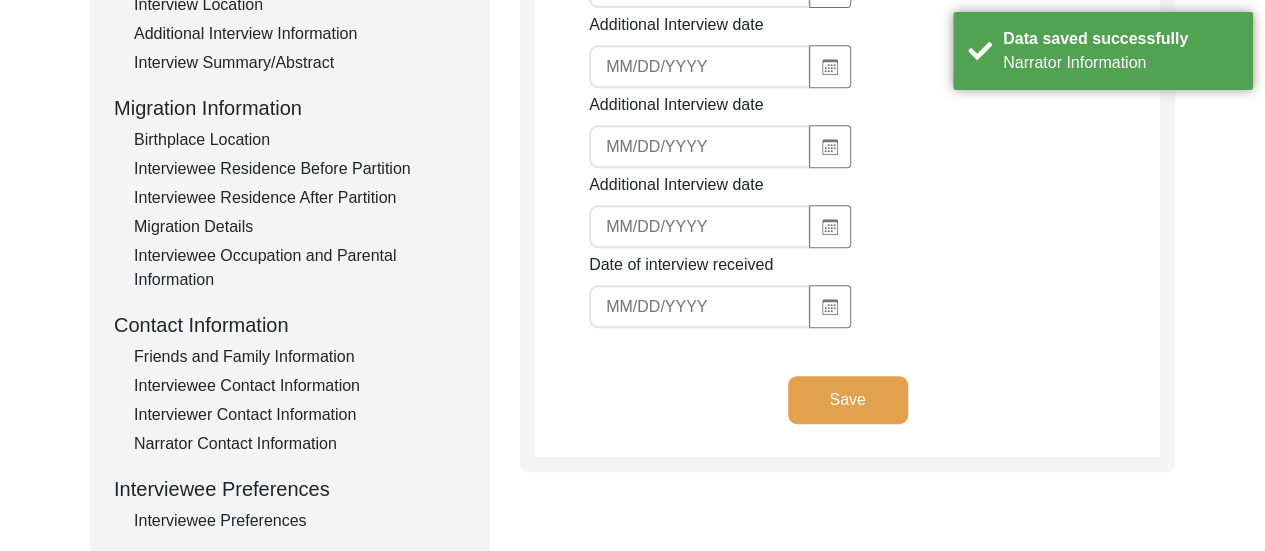 scroll, scrollTop: 614, scrollLeft: 0, axis: vertical 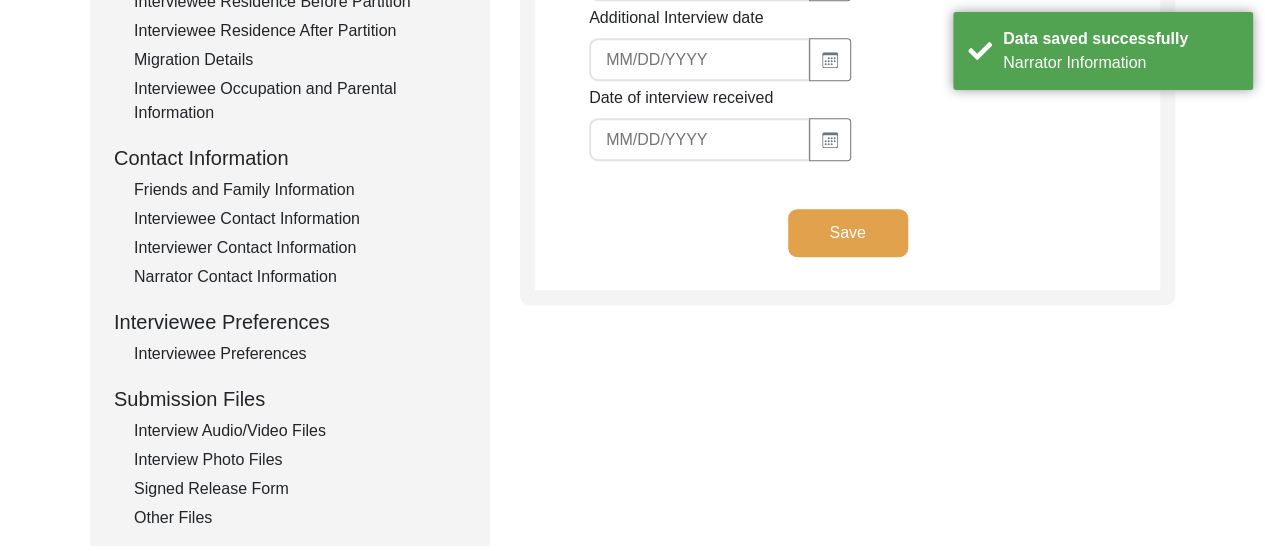 click on "Save" 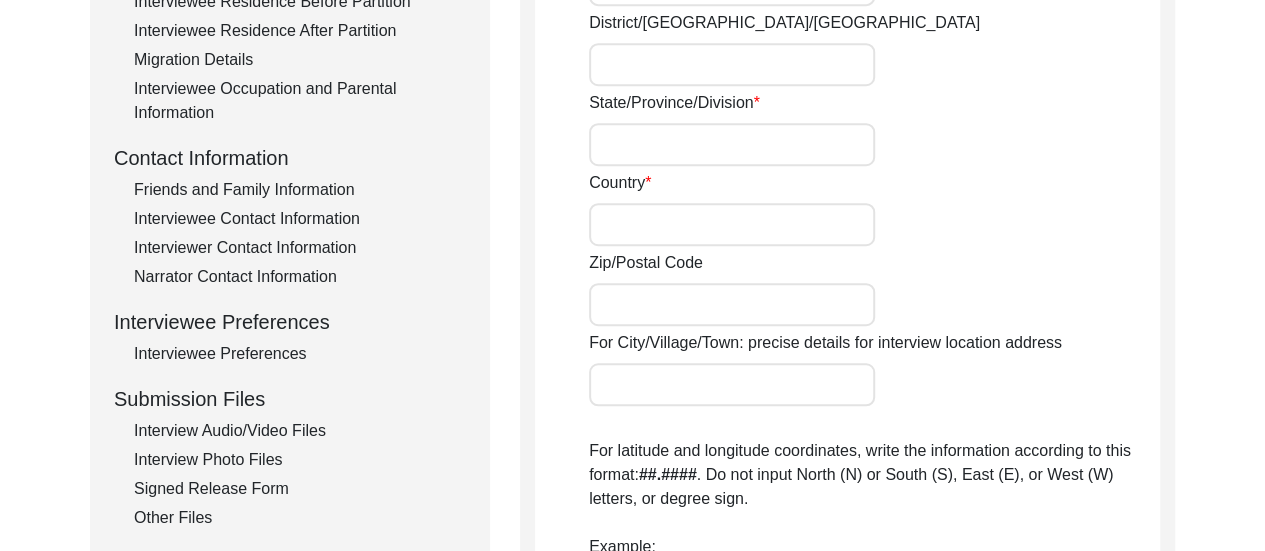 radio on "true" 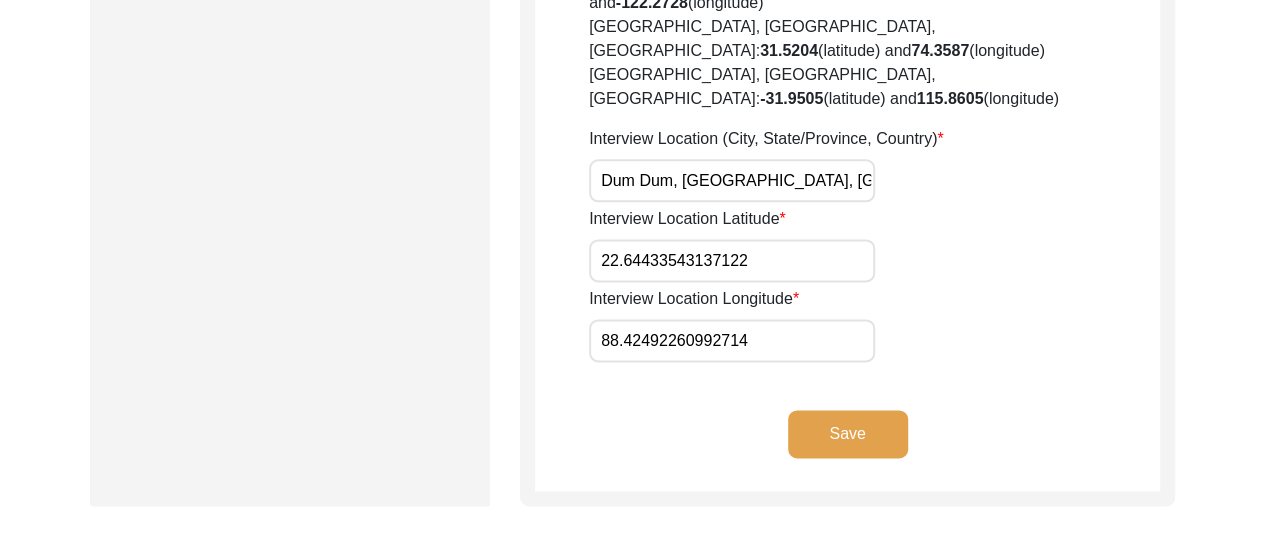 scroll, scrollTop: 1240, scrollLeft: 0, axis: vertical 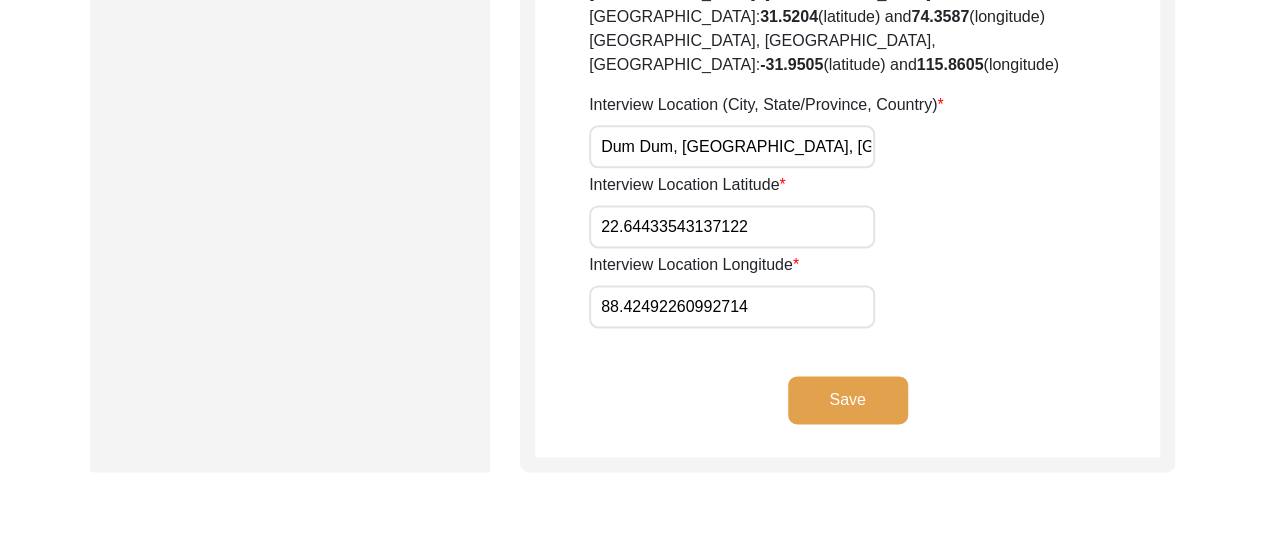 click on "Save" 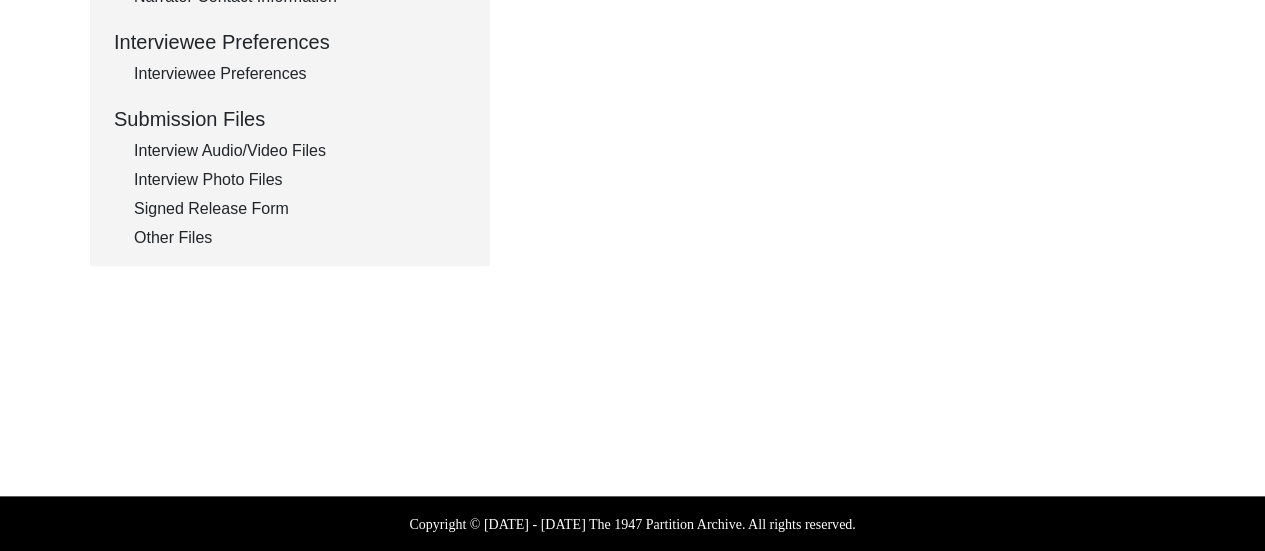type on "Bengali" 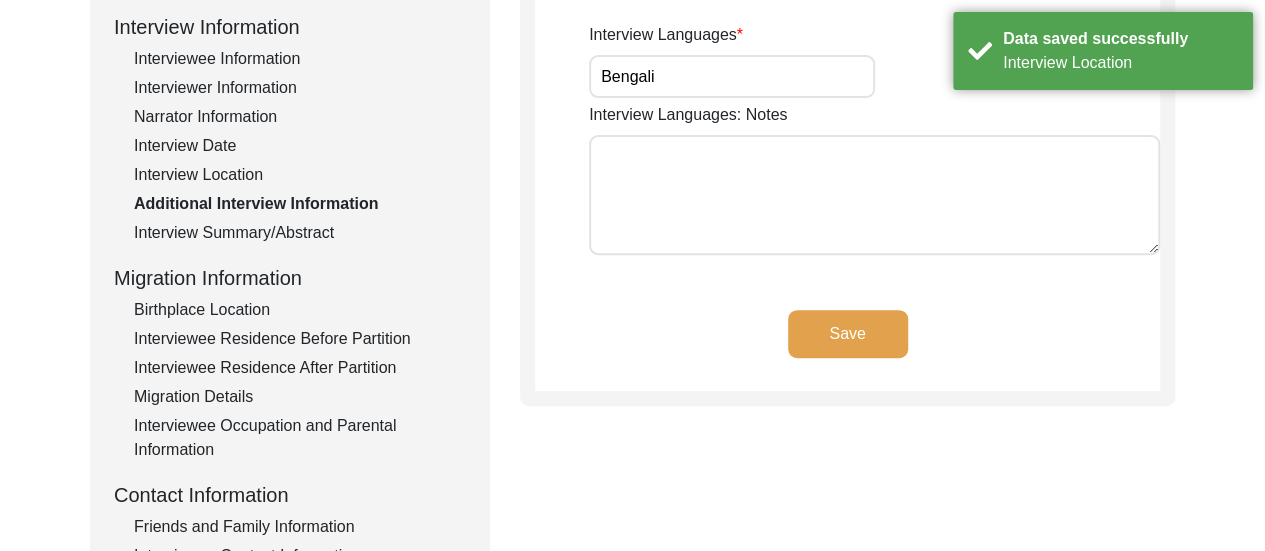 scroll, scrollTop: 214, scrollLeft: 0, axis: vertical 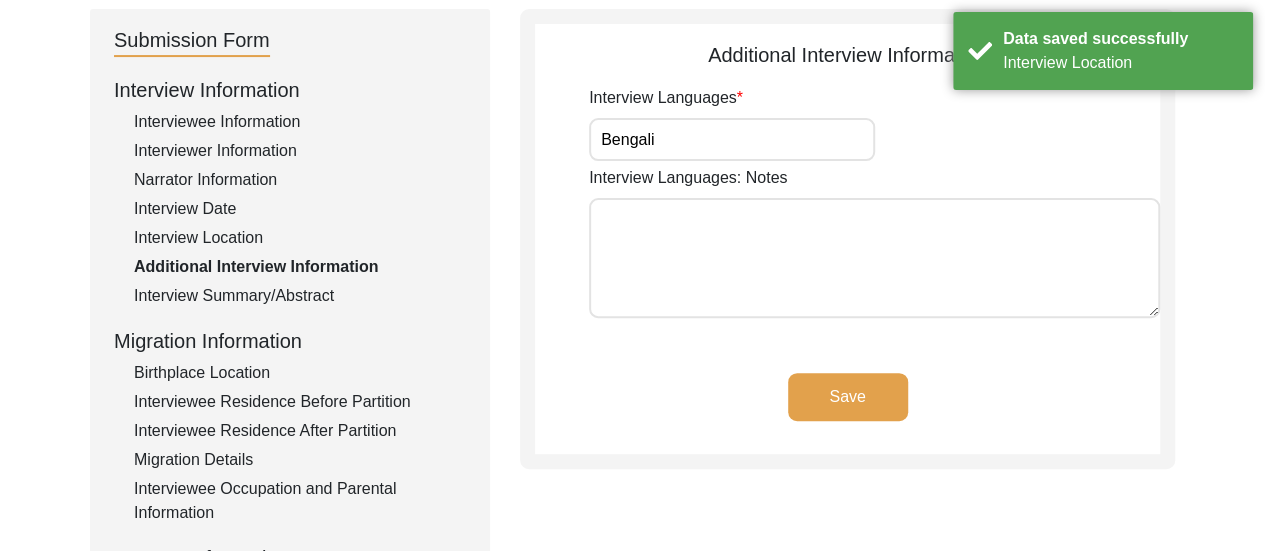 click on "Save" 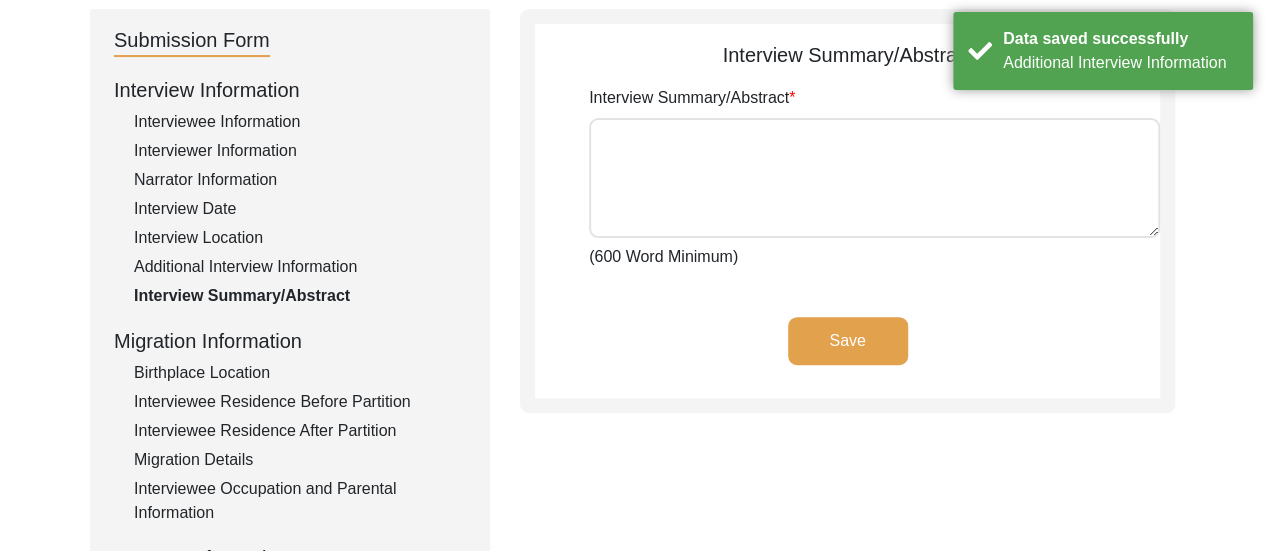 click on "Birthplace Location" 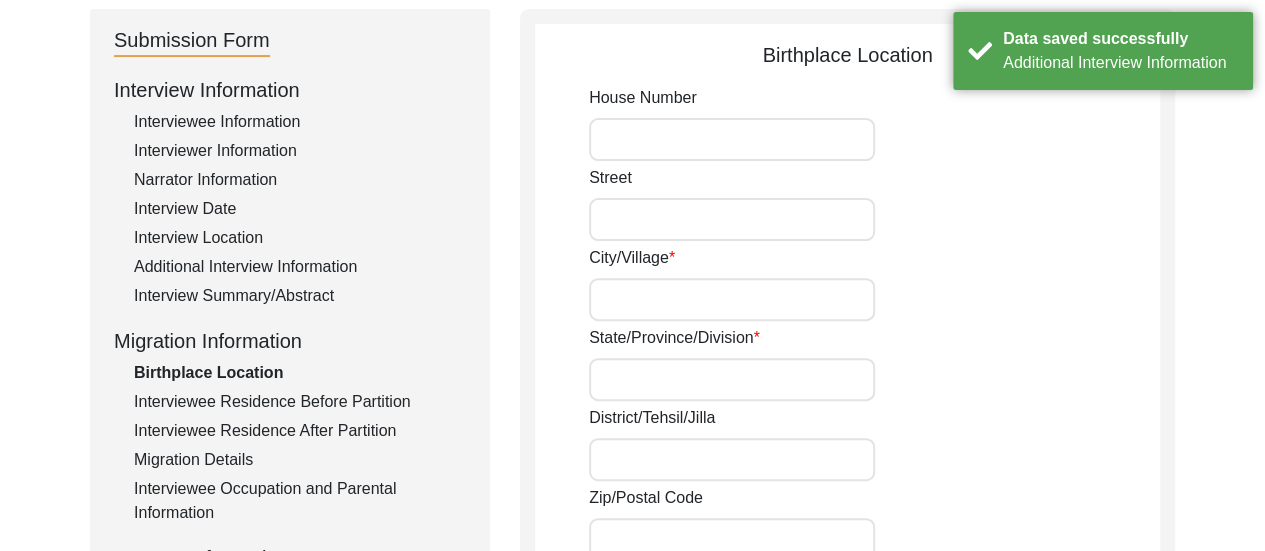 type on "Kaigram" 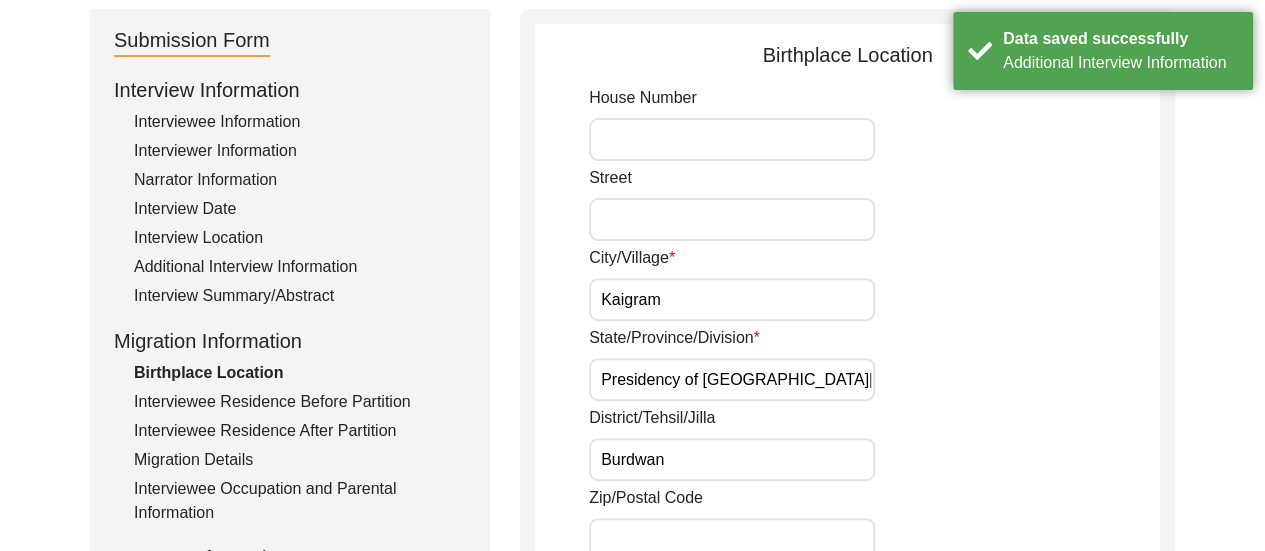 click on "Street" 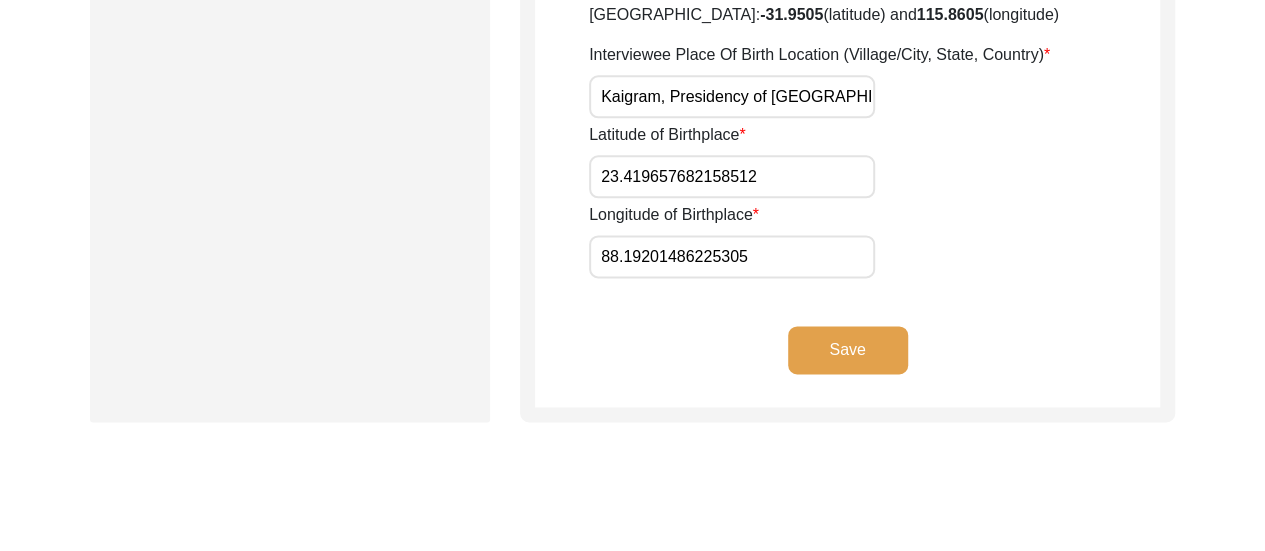 scroll, scrollTop: 1214, scrollLeft: 0, axis: vertical 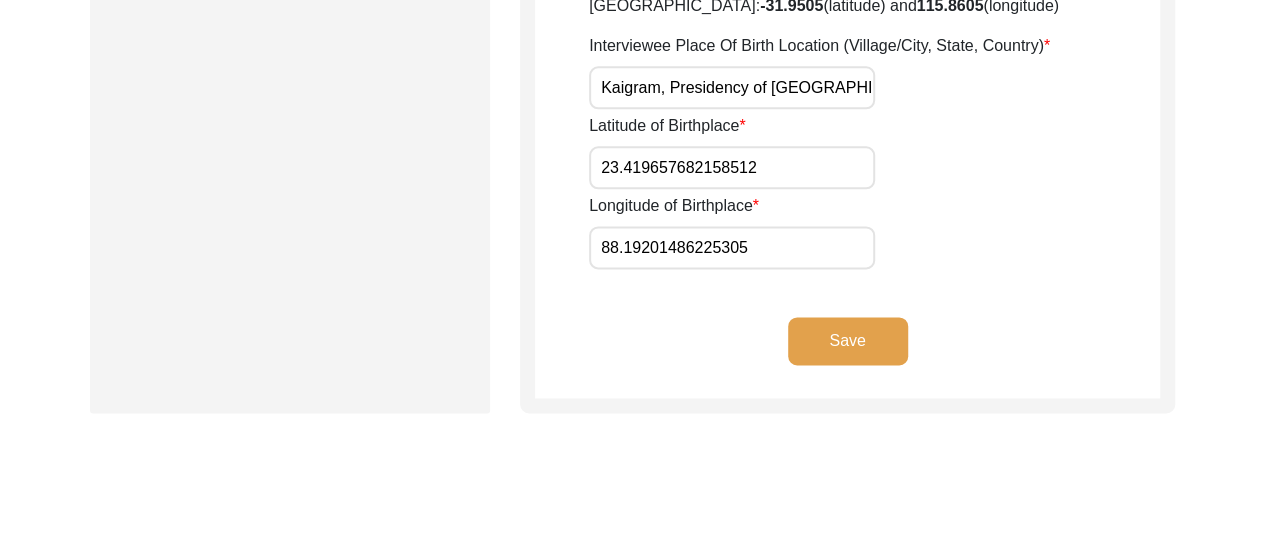 click on "Save" 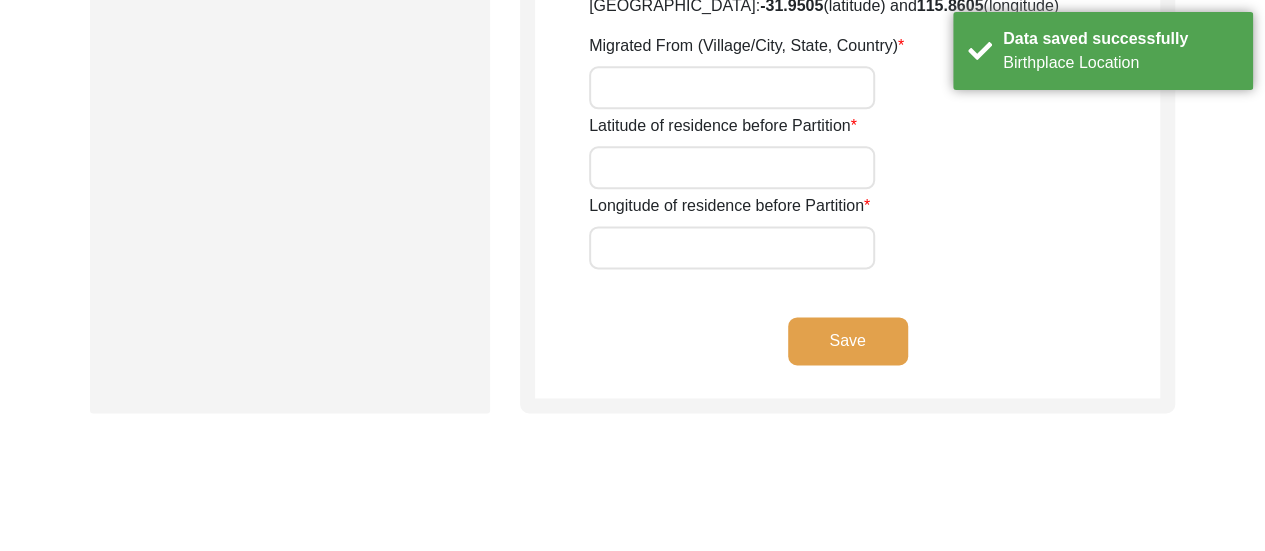 type on "Kaigram" 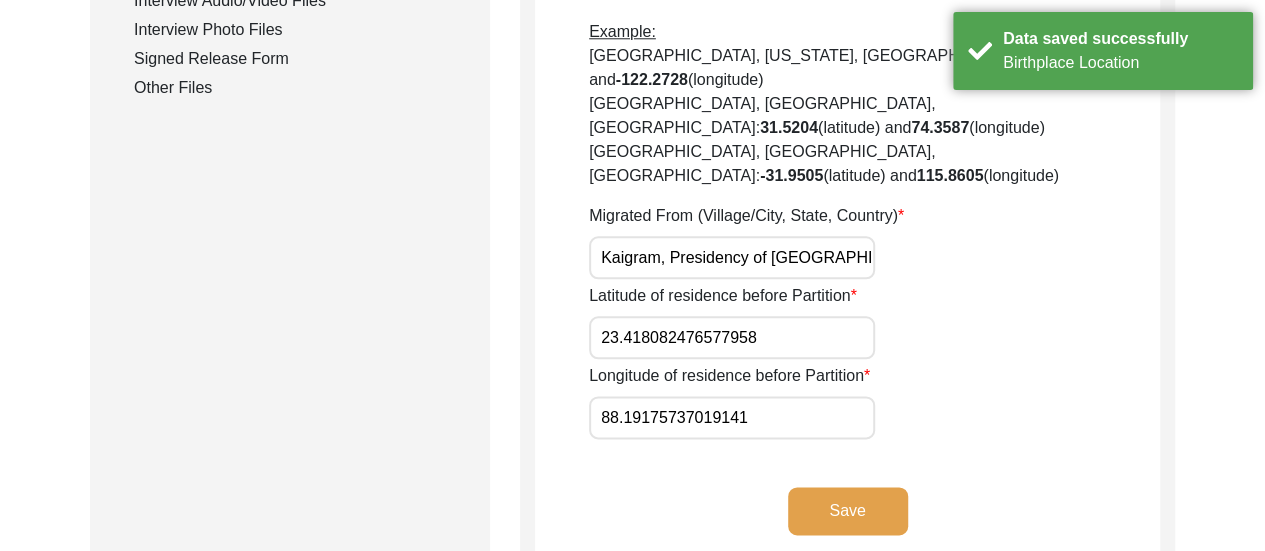 scroll, scrollTop: 1054, scrollLeft: 0, axis: vertical 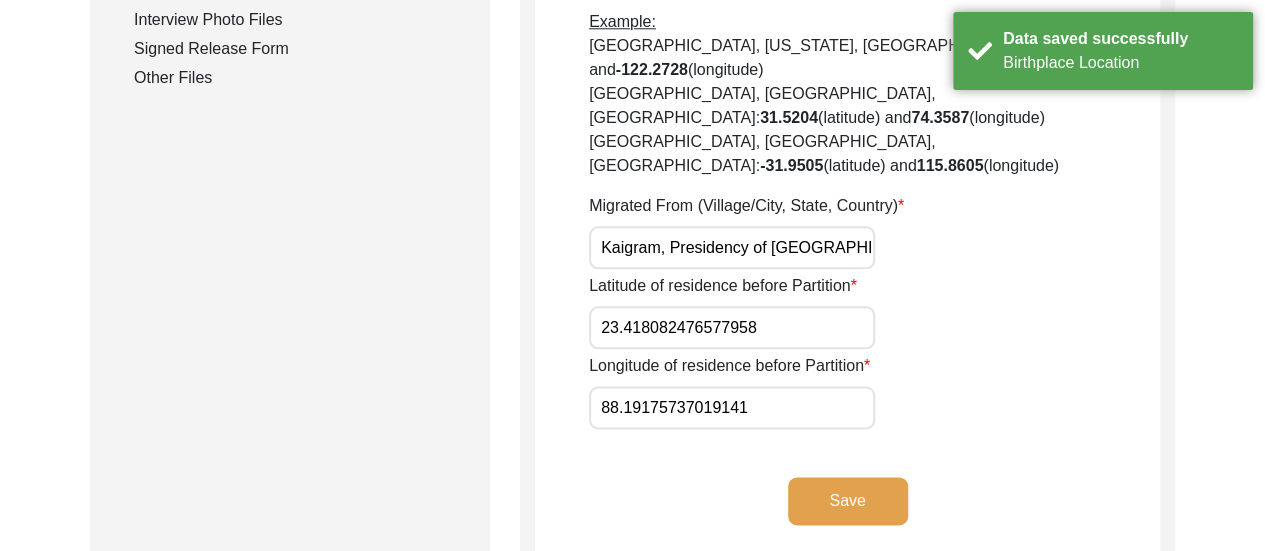 click on "Save" 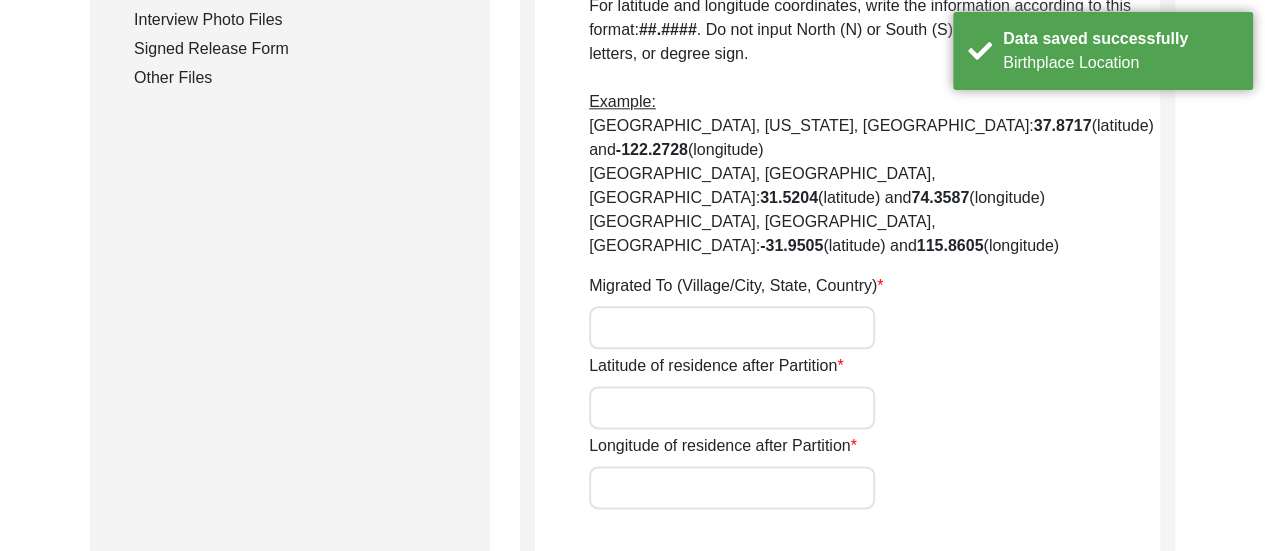 type on "No" 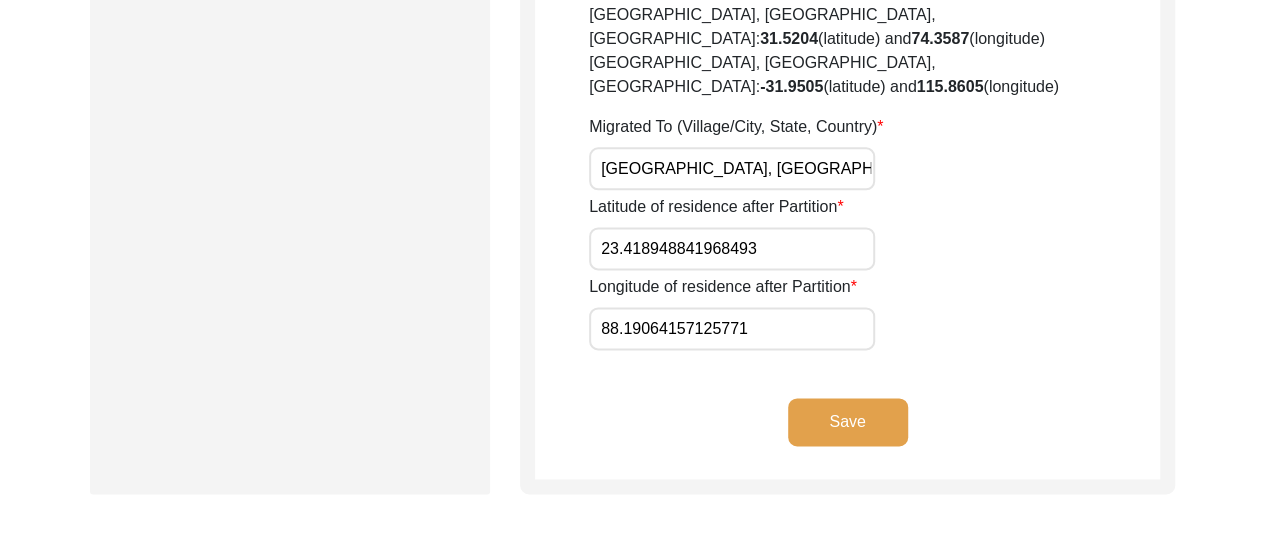 scroll, scrollTop: 1214, scrollLeft: 0, axis: vertical 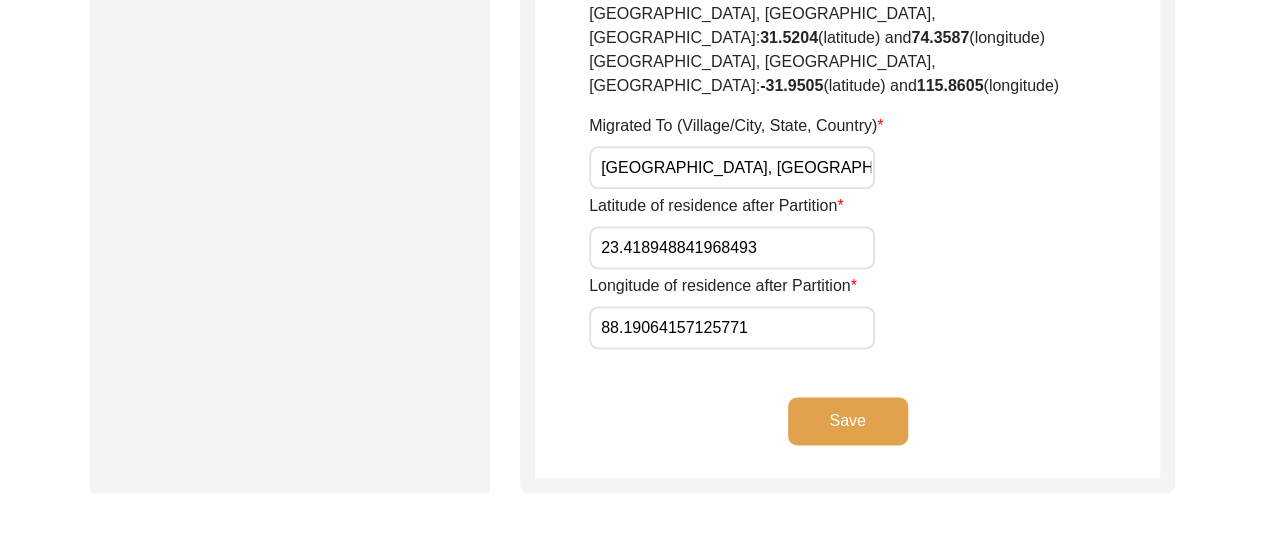 click on "Save" 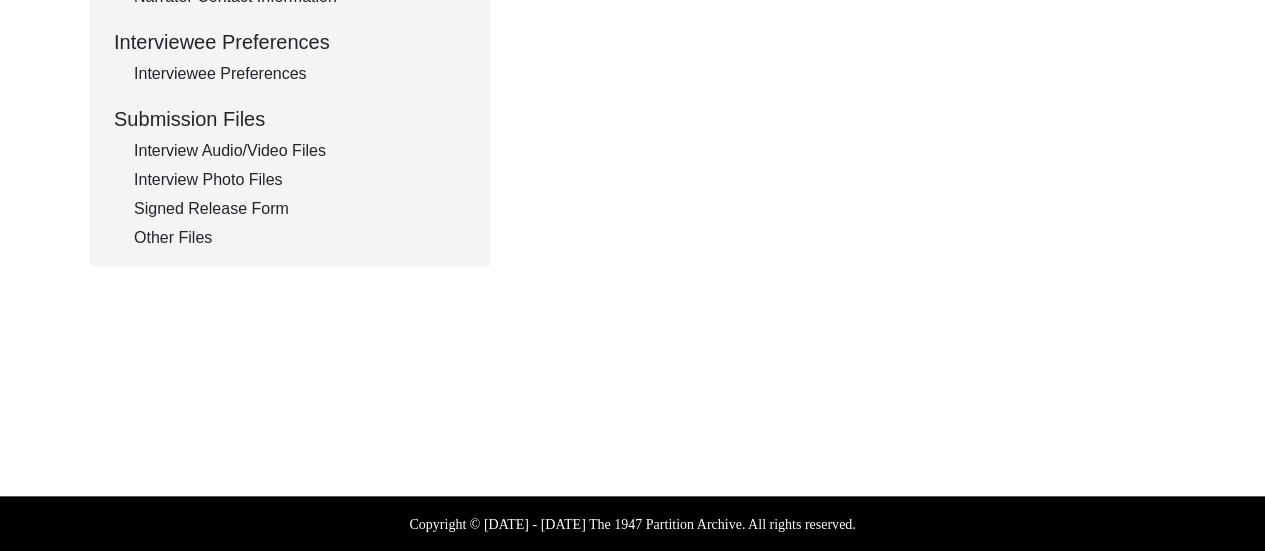 type on "n/a" 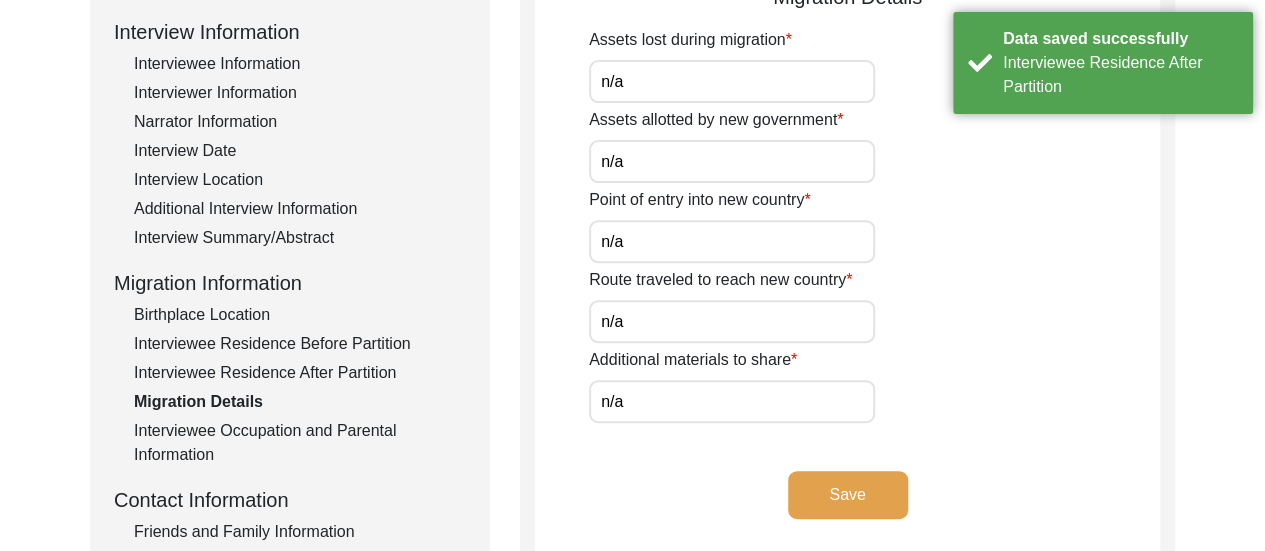 scroll, scrollTop: 334, scrollLeft: 0, axis: vertical 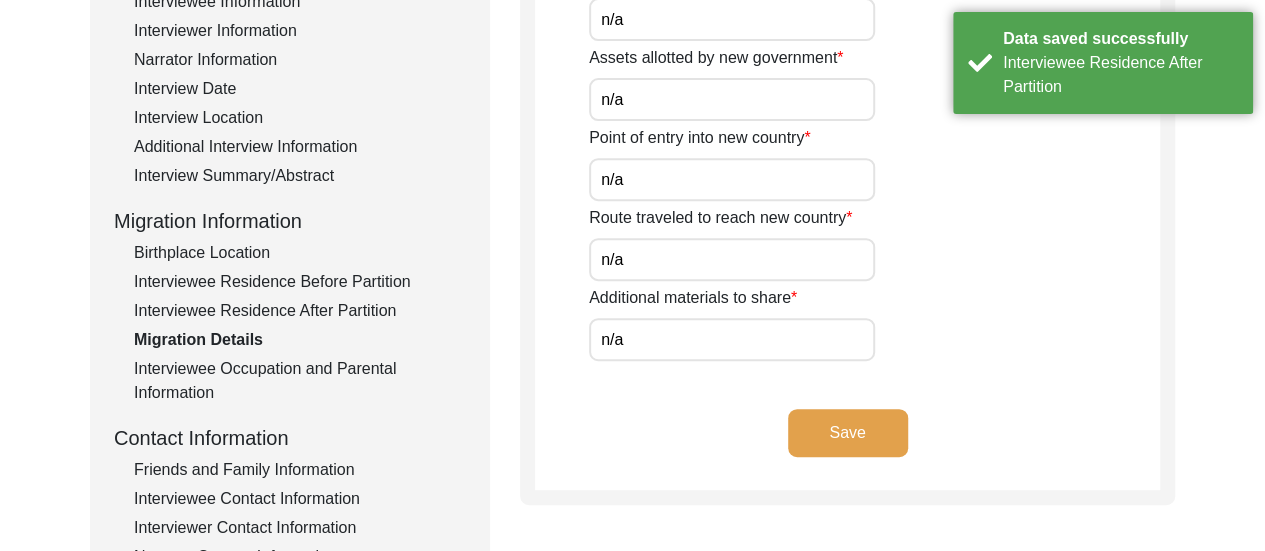 click on "Save" 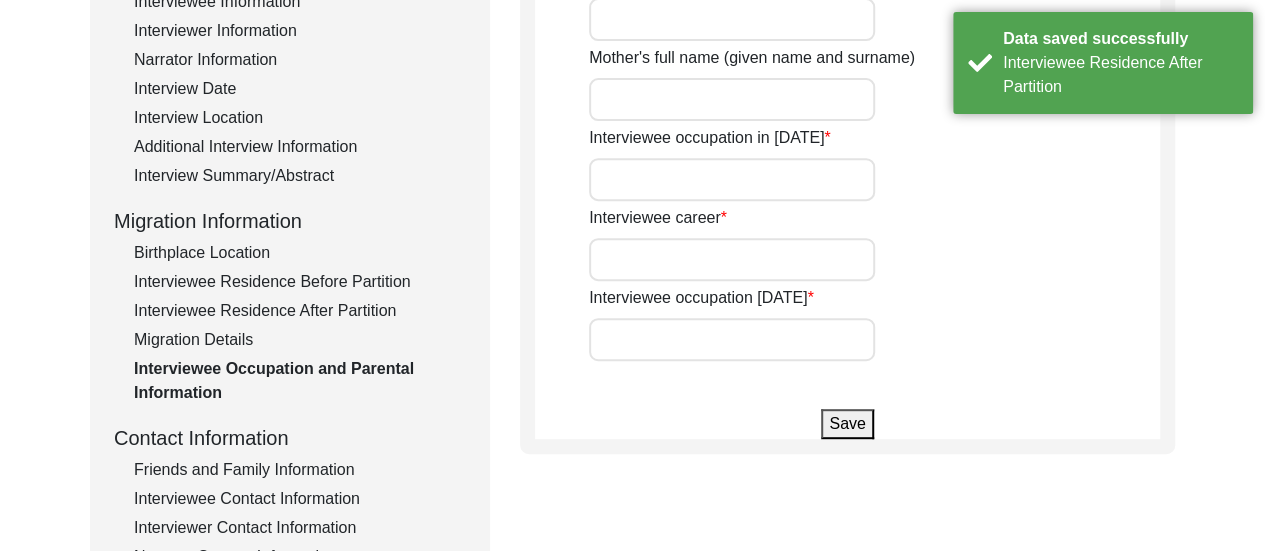 type on "[PERSON_NAME]" 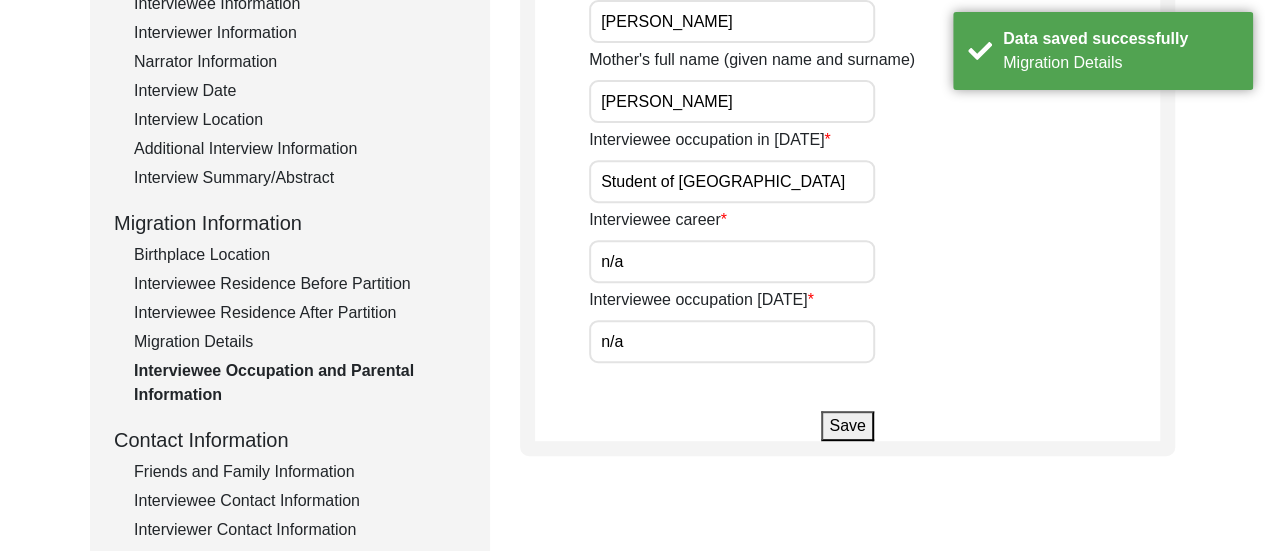 scroll, scrollTop: 334, scrollLeft: 0, axis: vertical 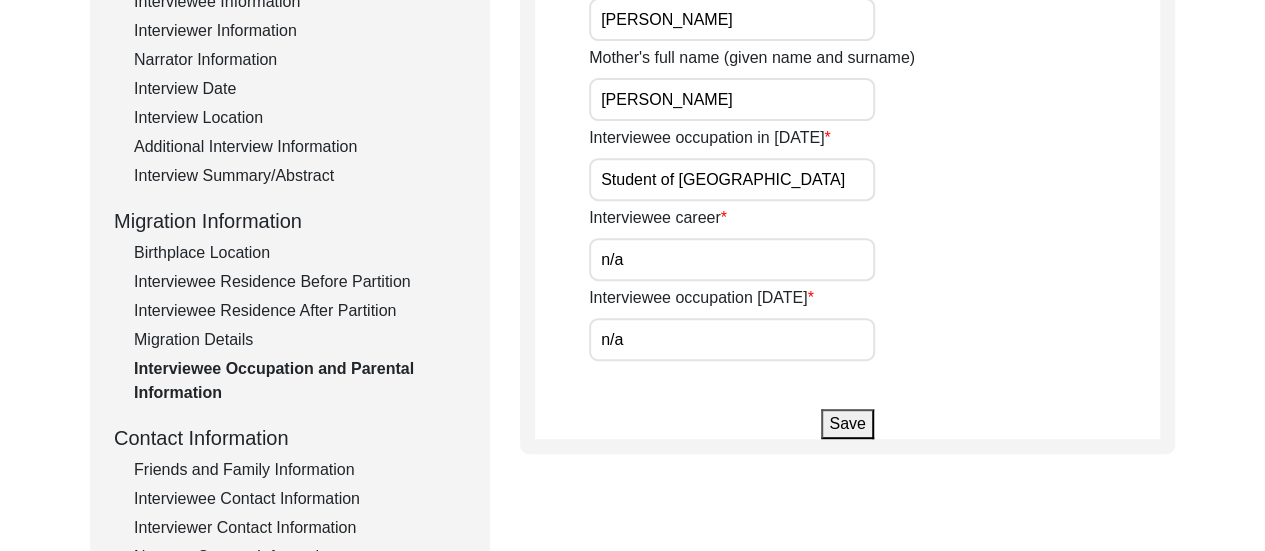 click on "Save" 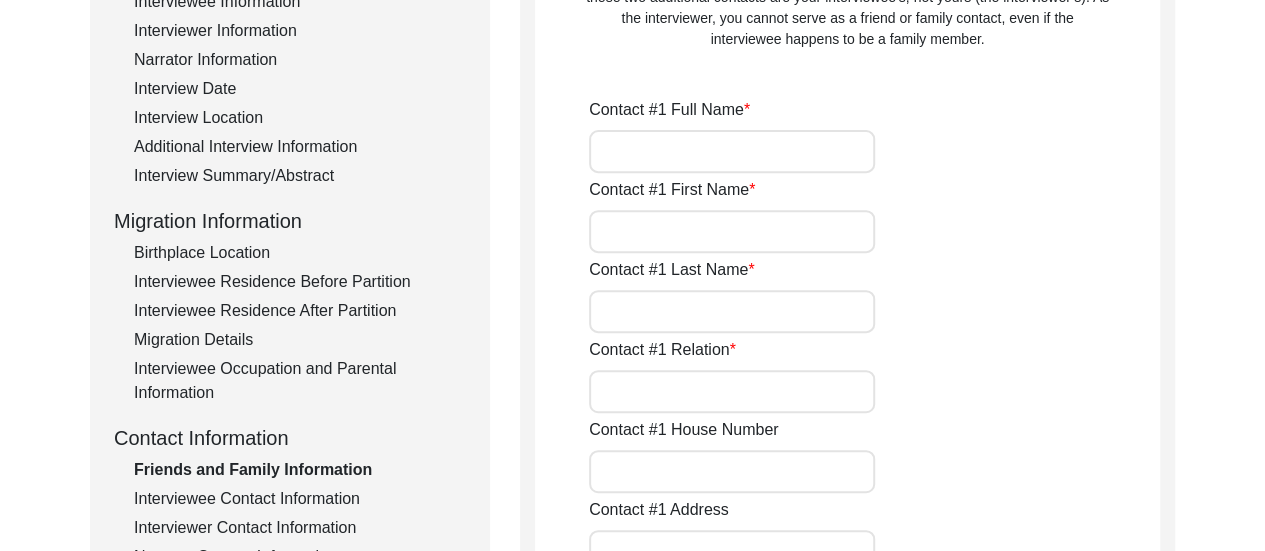 type on "[PERSON_NAME]" 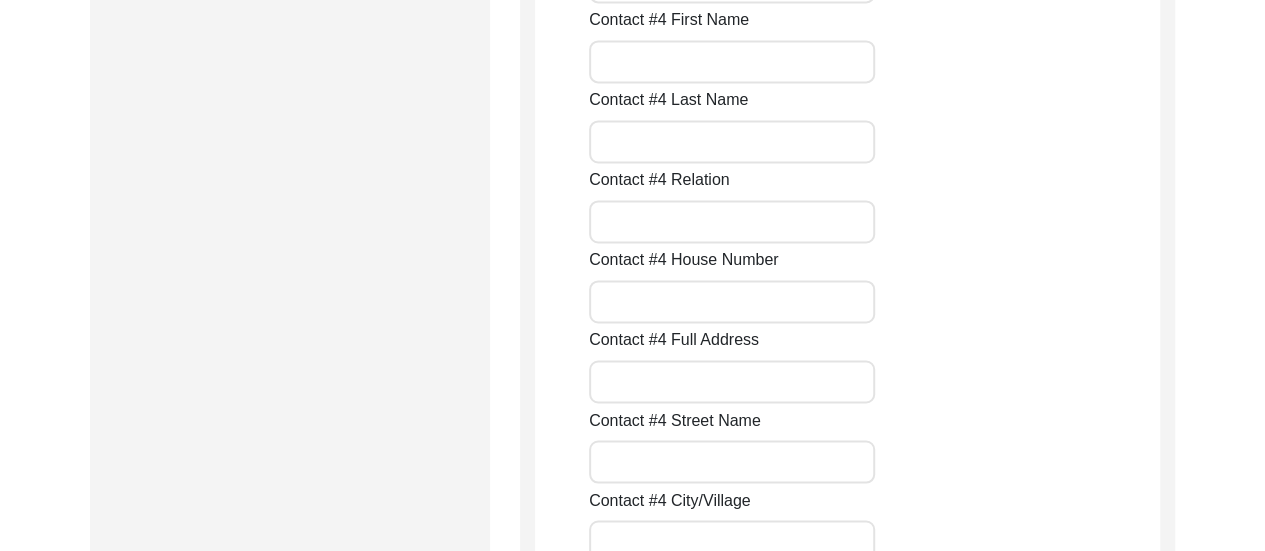 scroll, scrollTop: 5414, scrollLeft: 0, axis: vertical 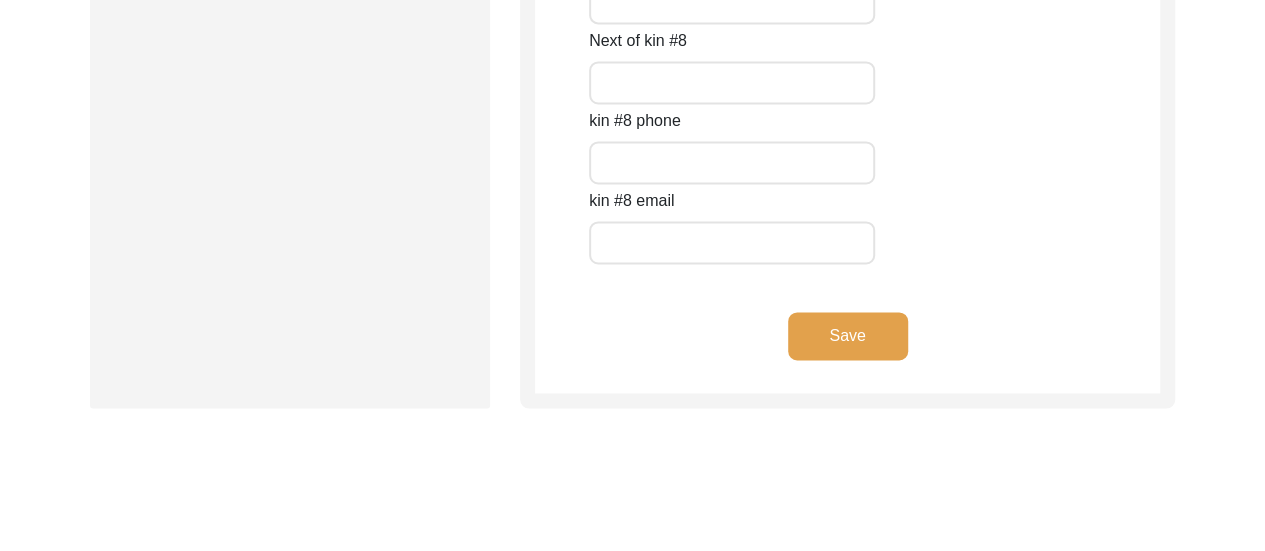 click on "Save" 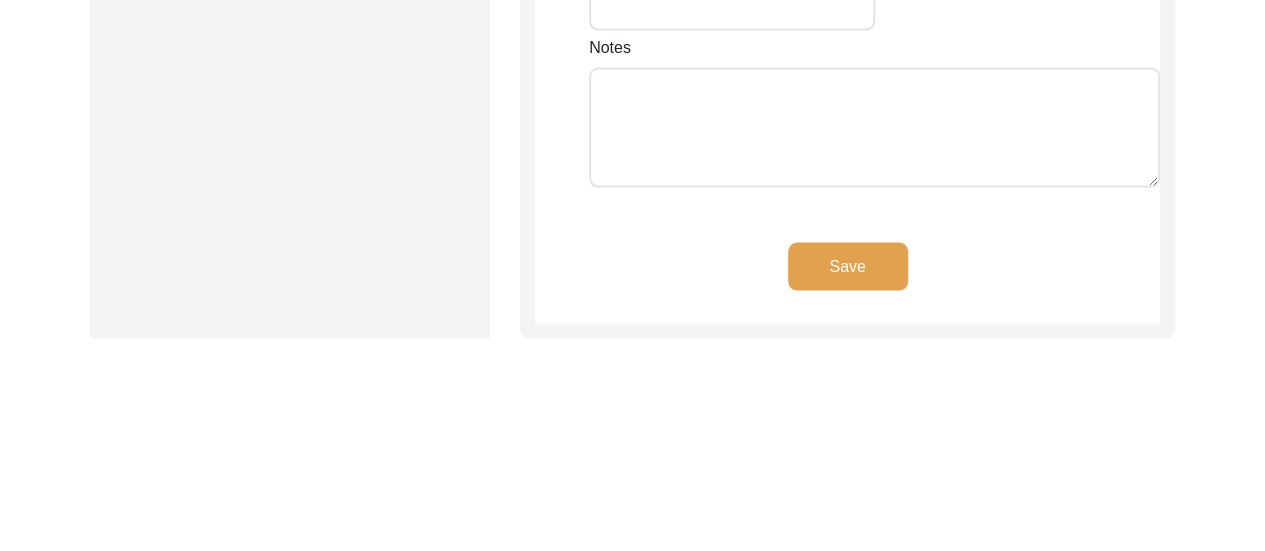 type on "[GEOGRAPHIC_DATA]," 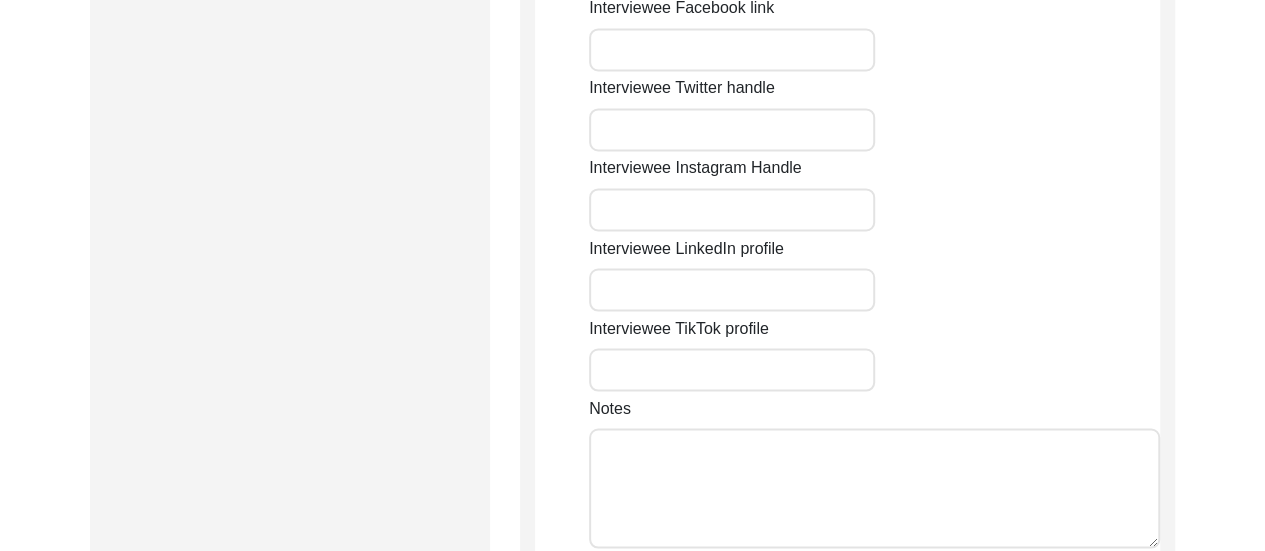 scroll, scrollTop: 1692, scrollLeft: 0, axis: vertical 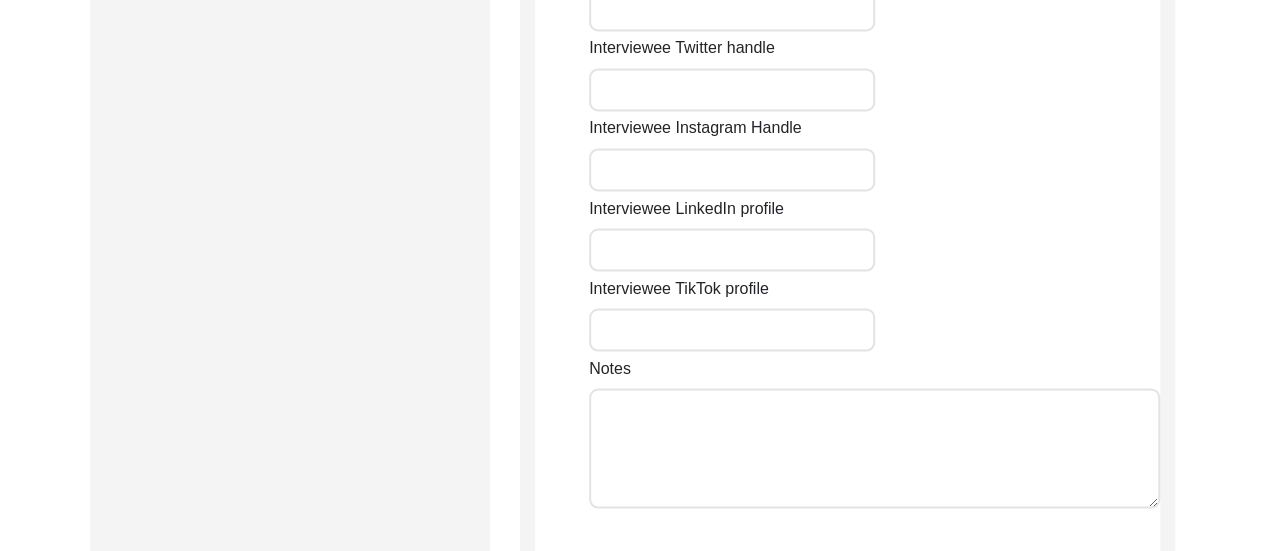 click on "Save" 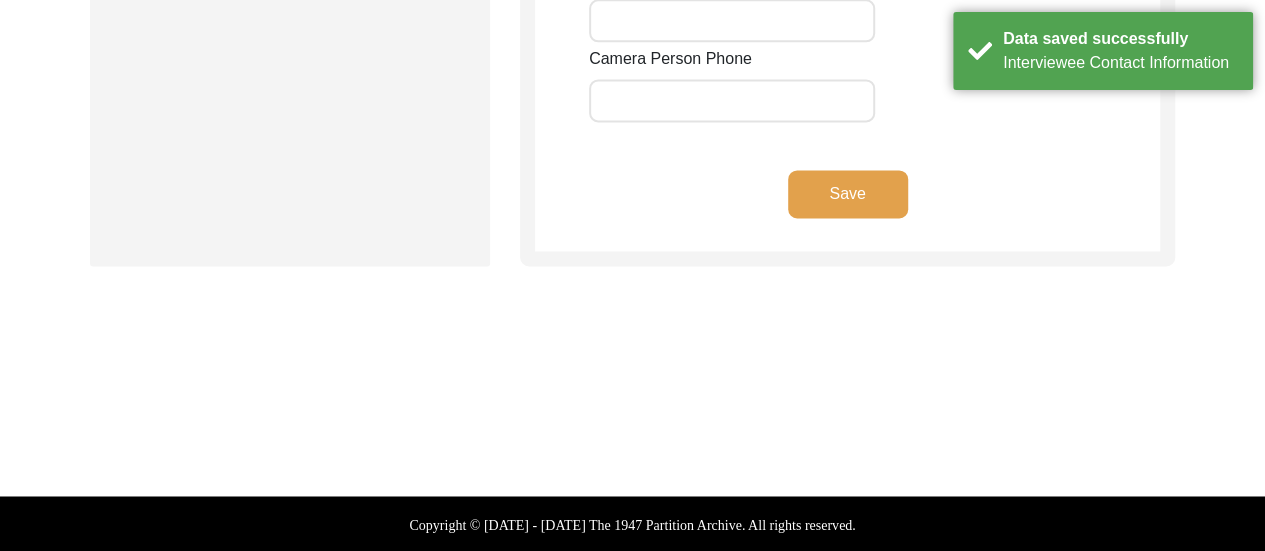 type on "8617280196" 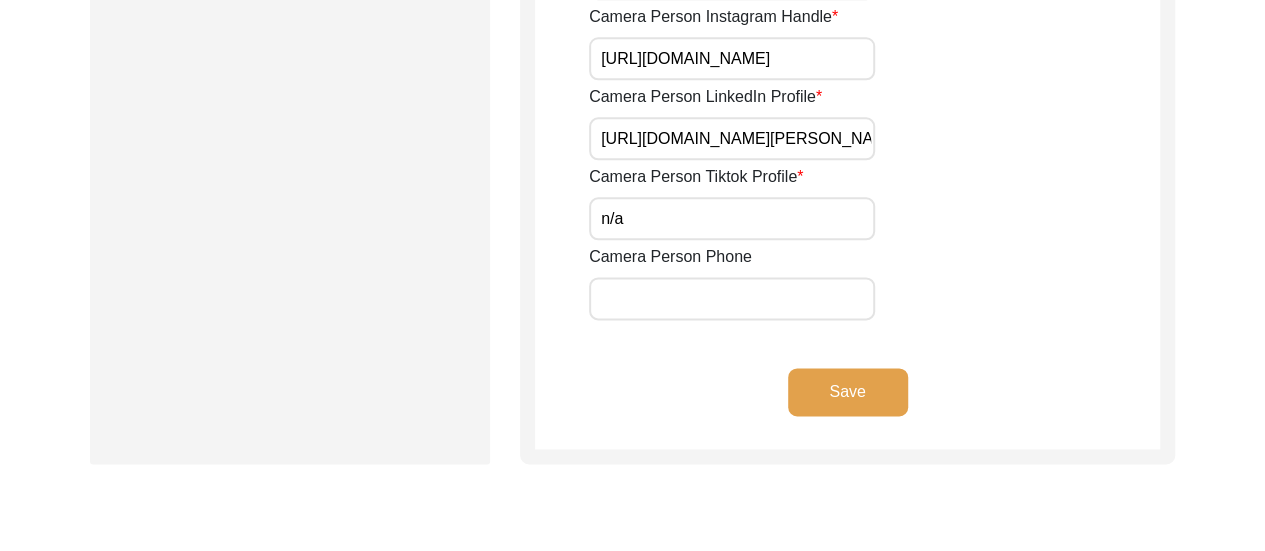 scroll, scrollTop: 1214, scrollLeft: 0, axis: vertical 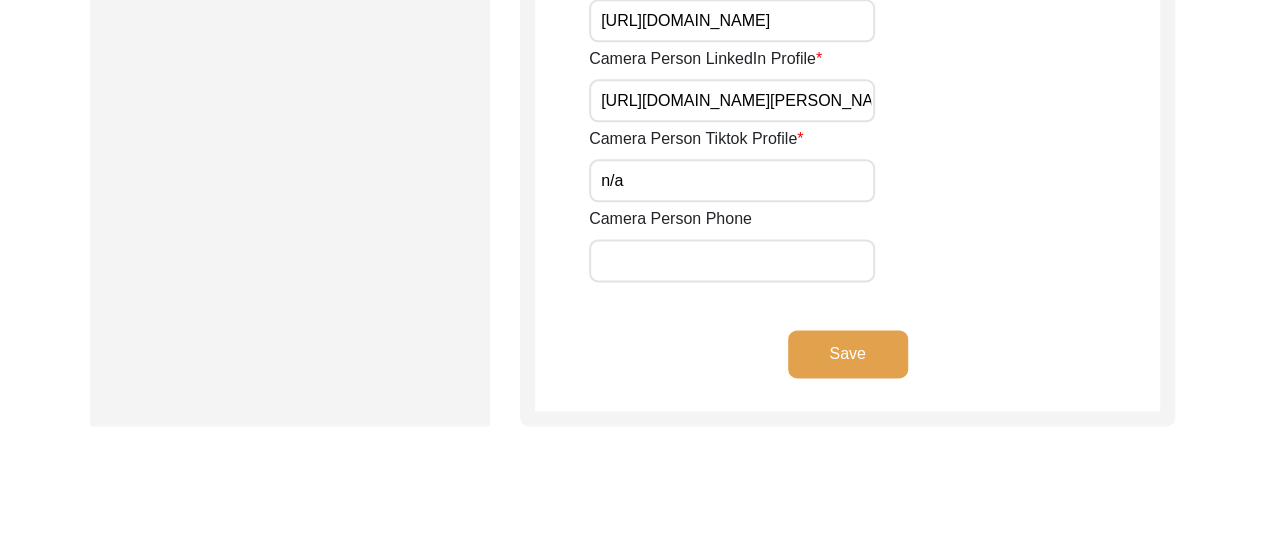 click on "Save" 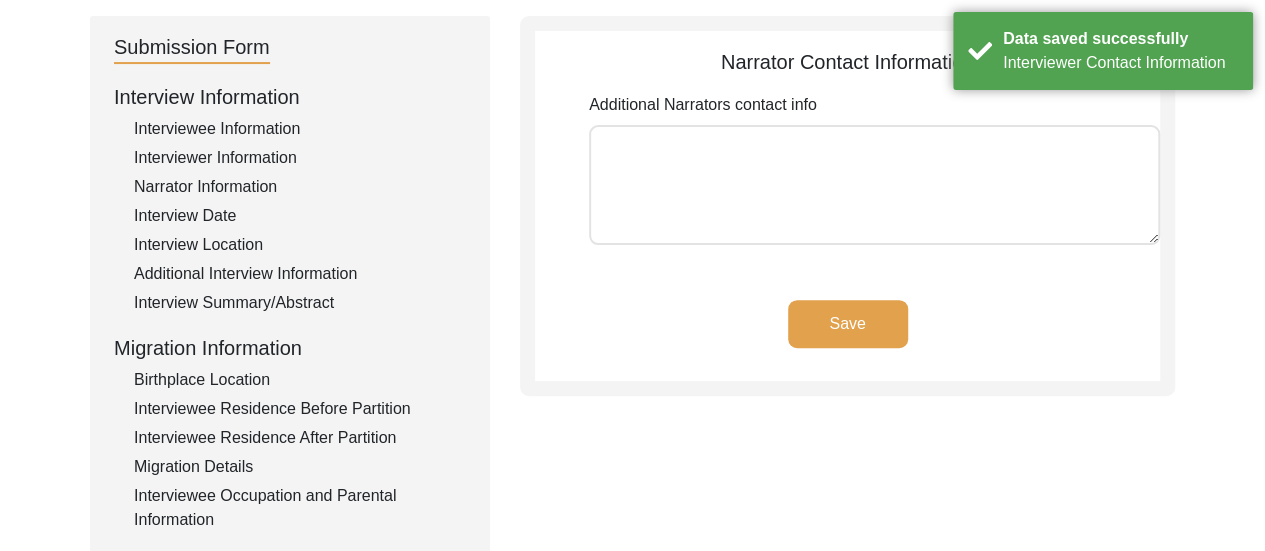 scroll, scrollTop: 134, scrollLeft: 0, axis: vertical 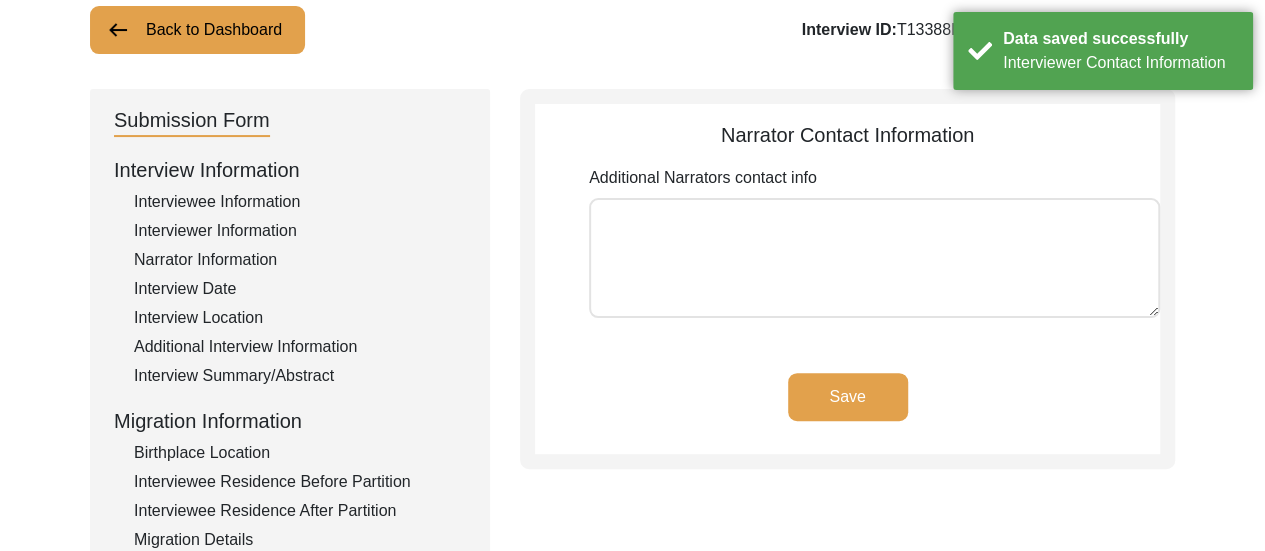 click on "Save" 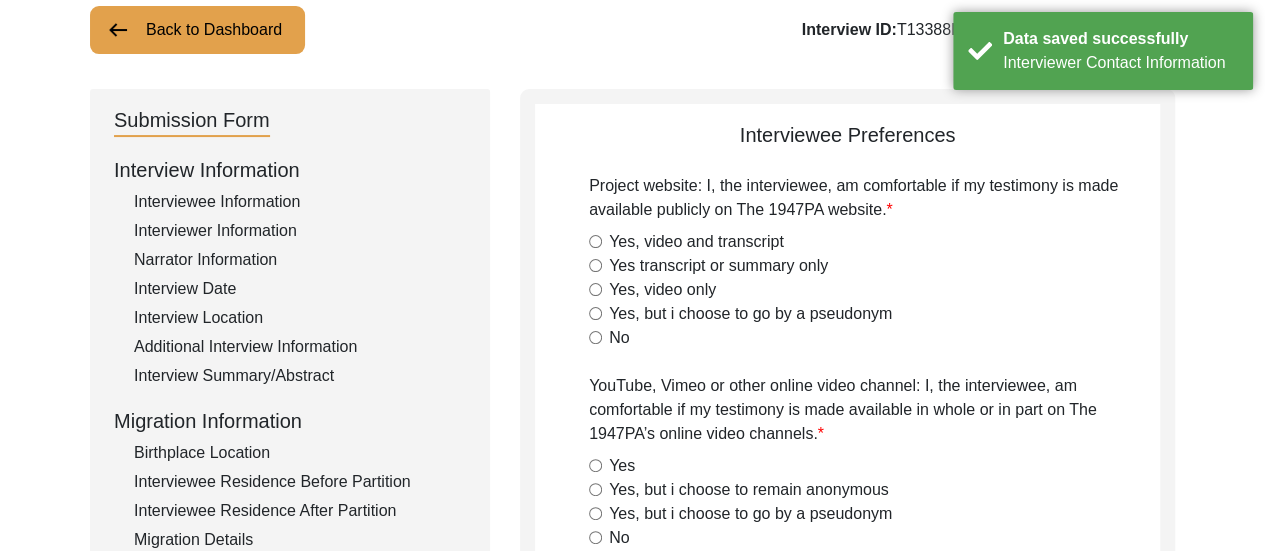 radio on "true" 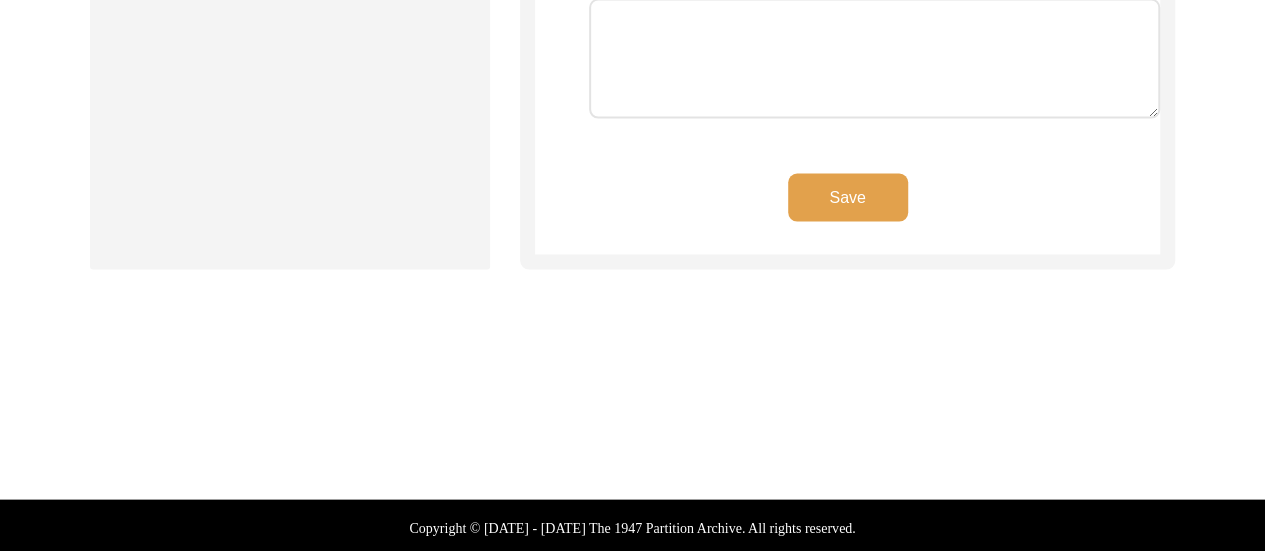 scroll, scrollTop: 1880, scrollLeft: 0, axis: vertical 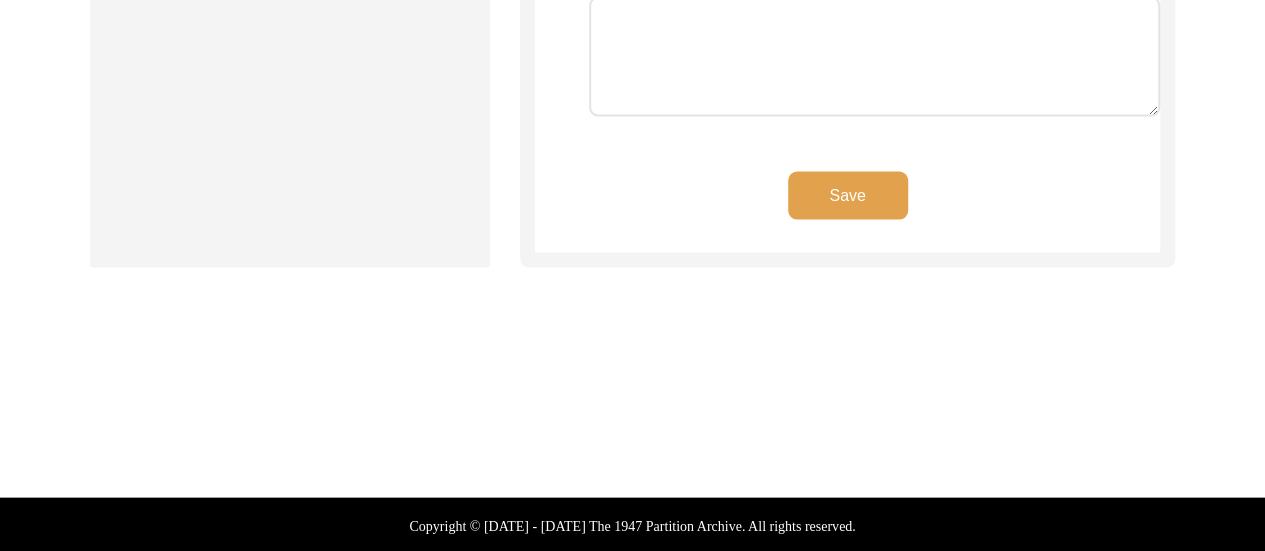 click on "Save" 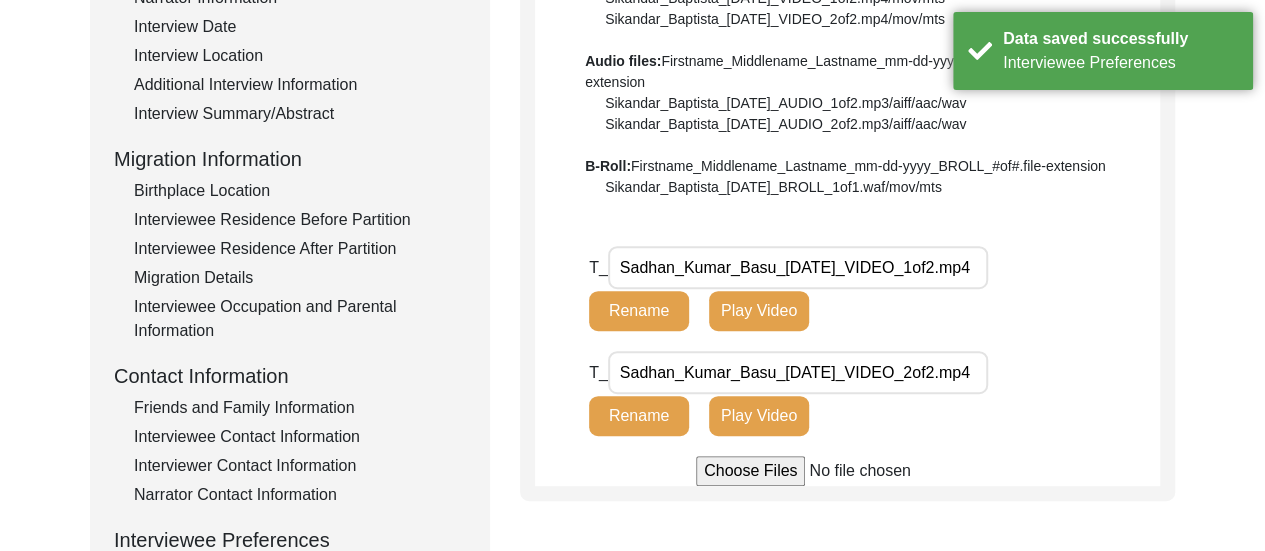 scroll, scrollTop: 414, scrollLeft: 0, axis: vertical 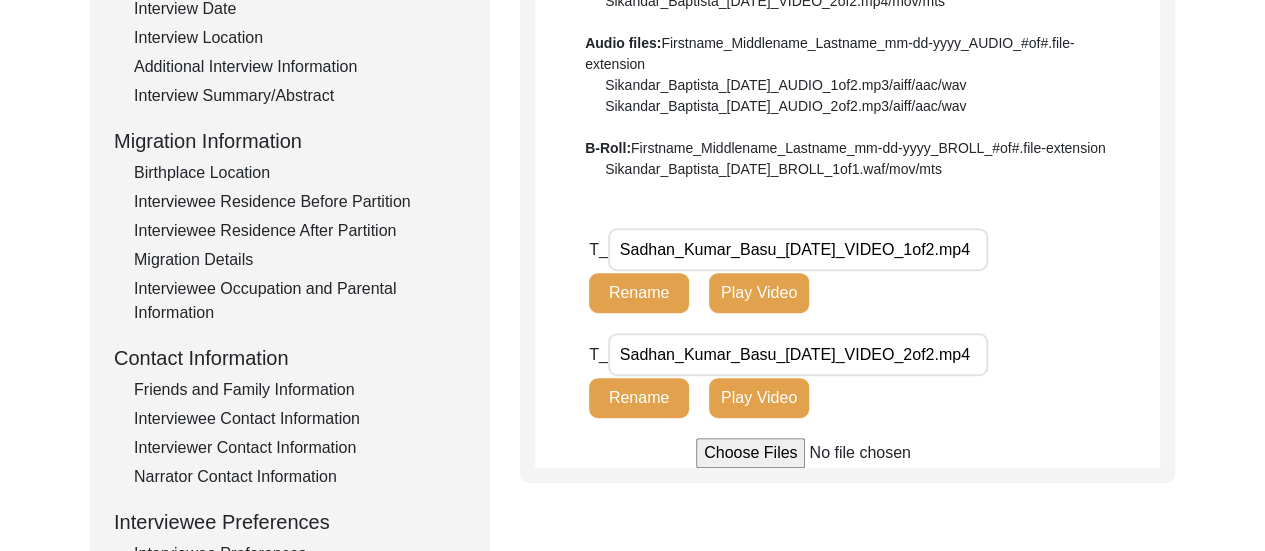 click on "Sadhan_Kumar_Basu_[DATE]_VIDEO_1of2.mp4" at bounding box center [798, 249] 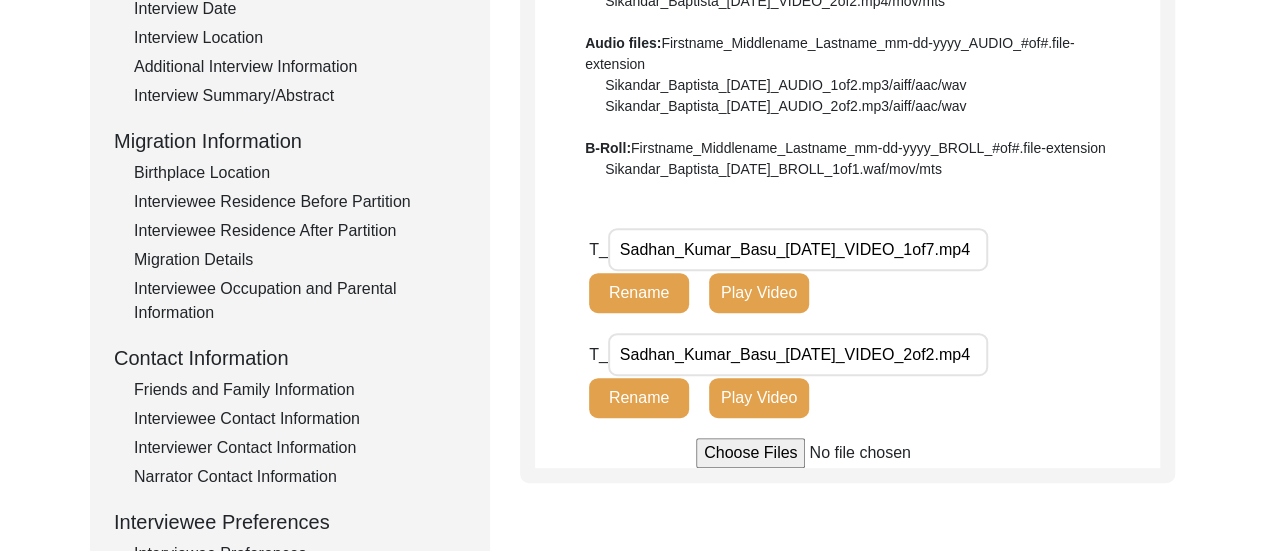 type on "Sadhan_Kumar_Basu_[DATE]_VIDEO_1of7.mp4" 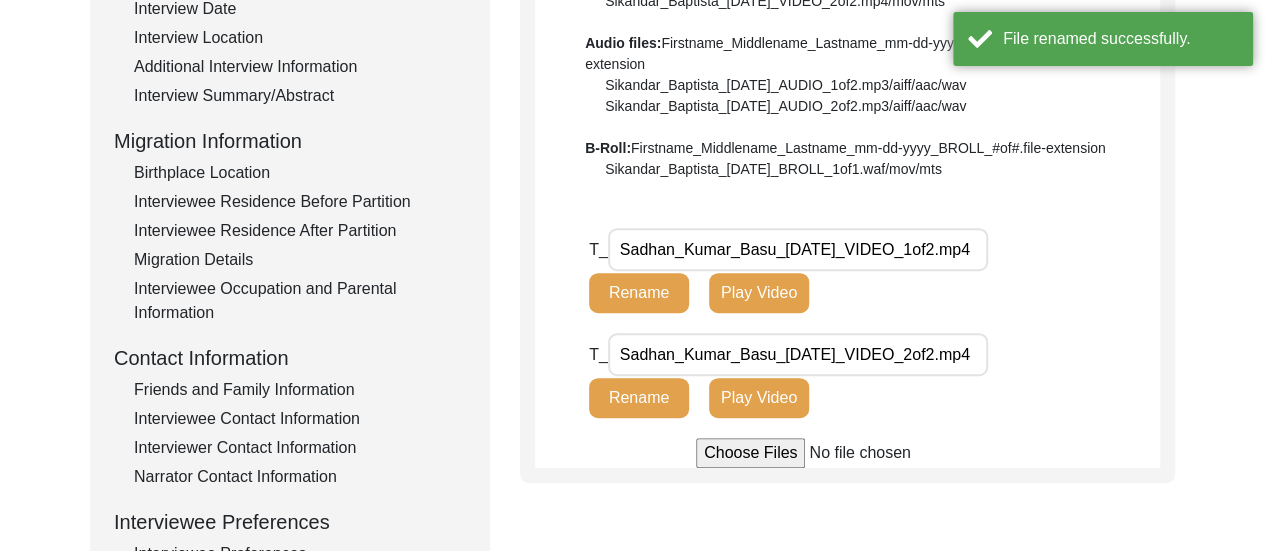 click on "Sadhan_Kumar_Basu_[DATE]_VIDEO_2of2.mp4" at bounding box center (798, 354) 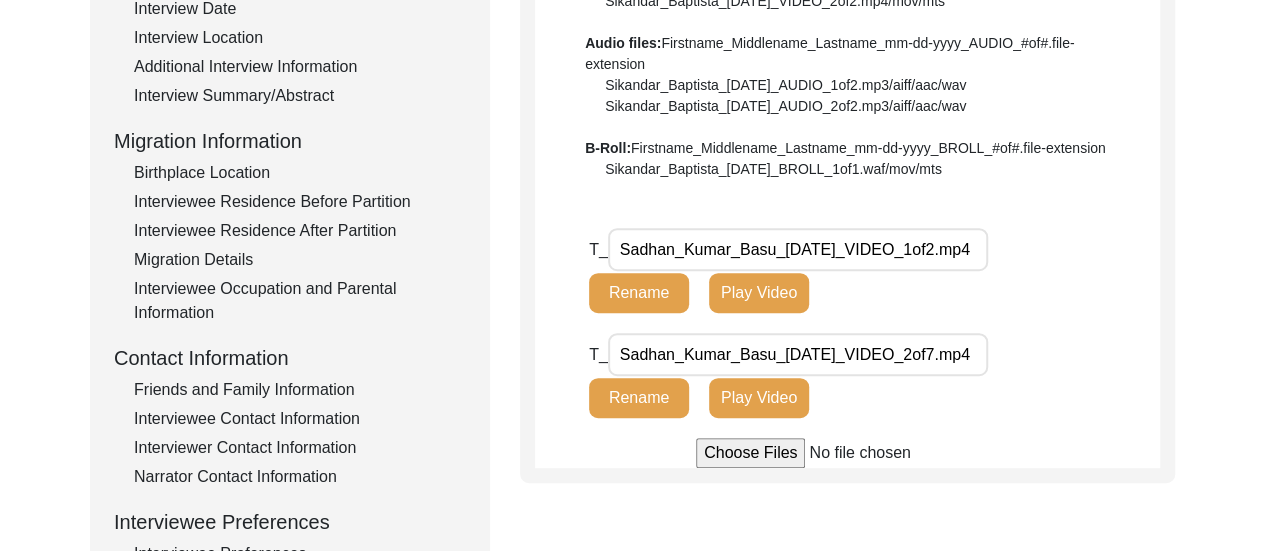 type on "Sadhan_Kumar_Basu_[DATE]_VIDEO_2of7.mp4" 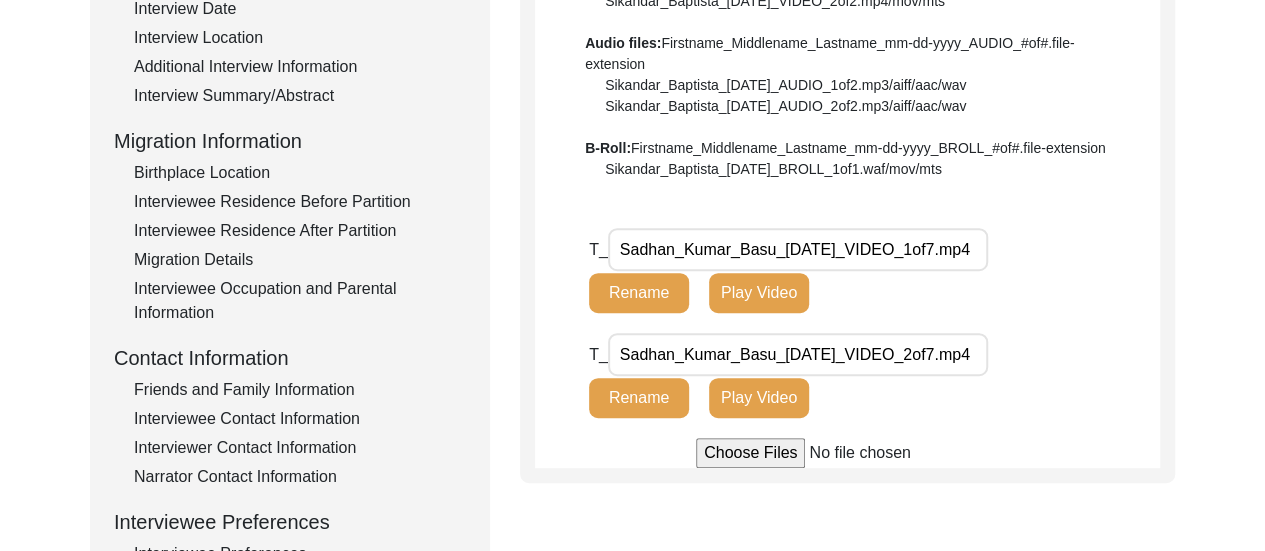 type on "Sadhan_Kumar_Basu_[DATE]_VIDEO_1of7.mp4" 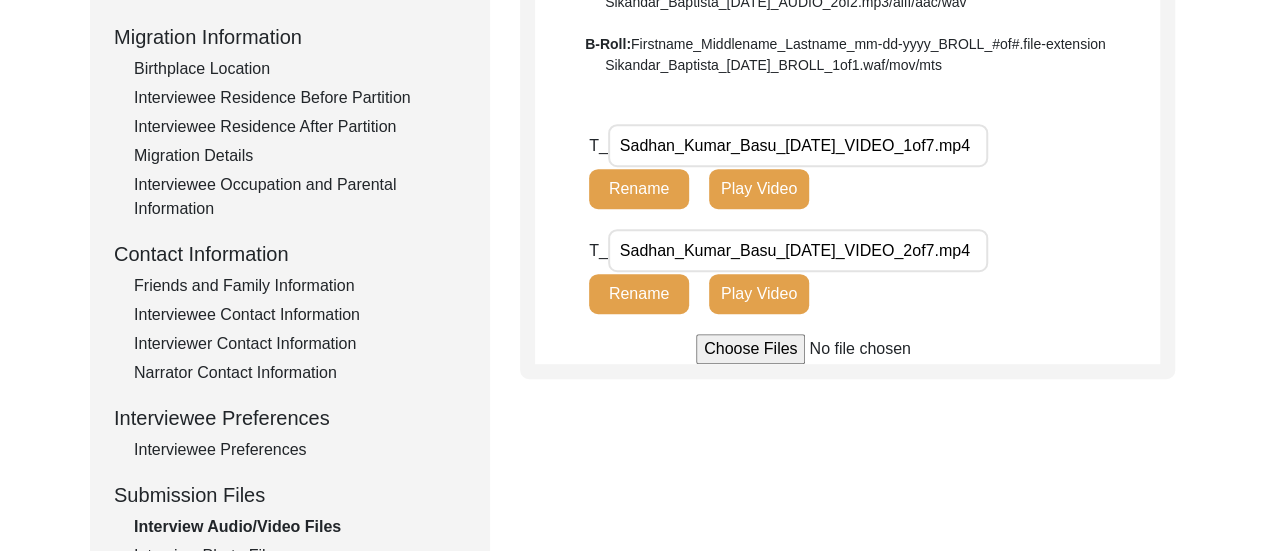 scroll, scrollTop: 520, scrollLeft: 0, axis: vertical 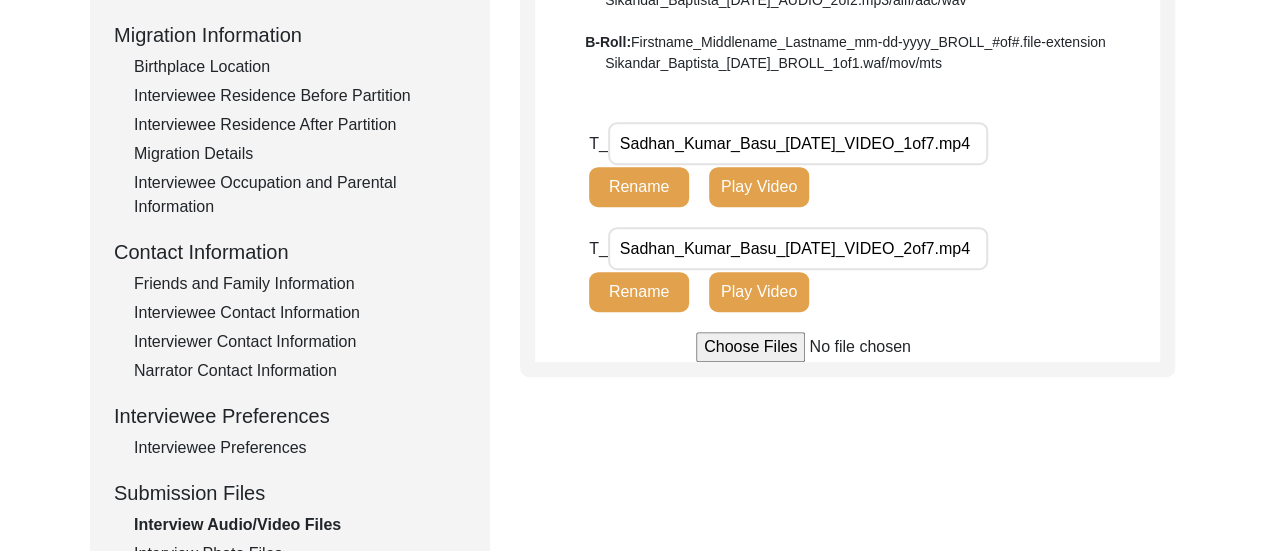 click at bounding box center [847, 347] 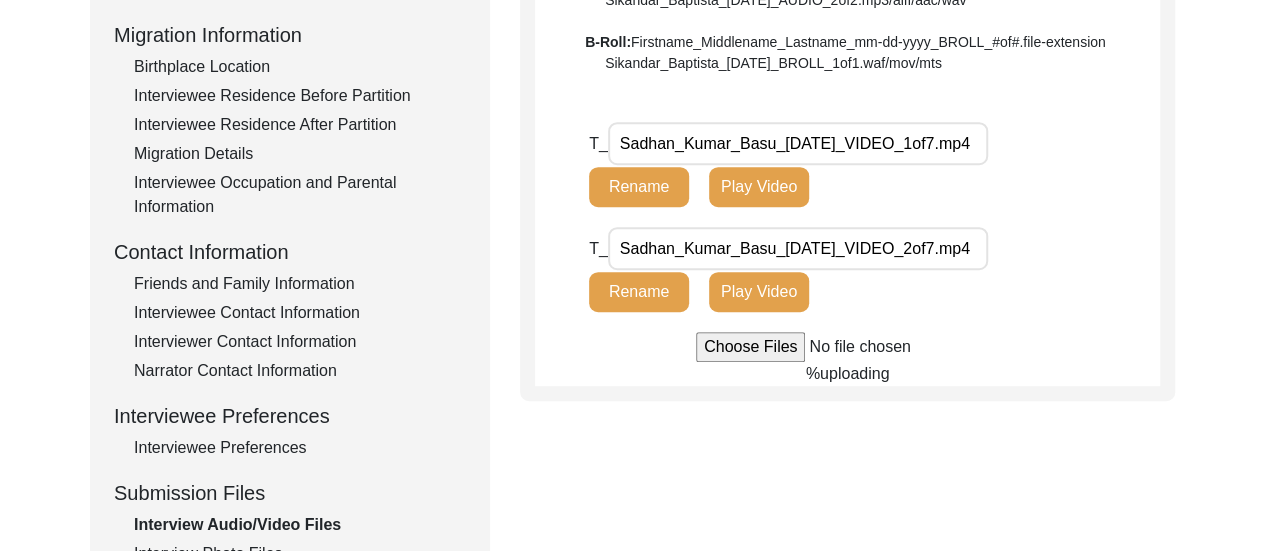 click on "Submission Form   Interview Information   Interviewee Information   Interviewer Information   Narrator Information   Interview Date   Interview Location   Additional Interview Information   Interview Summary/Abstract   Migration Information   Birthplace Location   Interviewee Residence Before Partition   Interviewee Residence After Partition   Migration Details   Interviewee Occupation and Parental Information   Contact Information   Friends and Family Information   Interviewee Contact Information   Interviewer Contact Information   Narrator Contact Information   Interviewee Preferences   Interviewee Preferences   Submission Files   Interview Audio/Video Files   Interview Photo Files   Signed Release Form   Other Files   Interview Audio/Video Files  File Naming Convention: Video files:  Firstname_Middlename_Lastname_mm-dd-yyyy_VIDEO_#of#.file-extension  Sikandar_Baptista_[DATE]_VIDEO_1of2.mp4/mov/mts  Sikandar_Baptista_[DATE]_VIDEO_2of2.mp4/mov/mts  Audio files: B-Roll: T_ Rename Play Video T_ Rename" 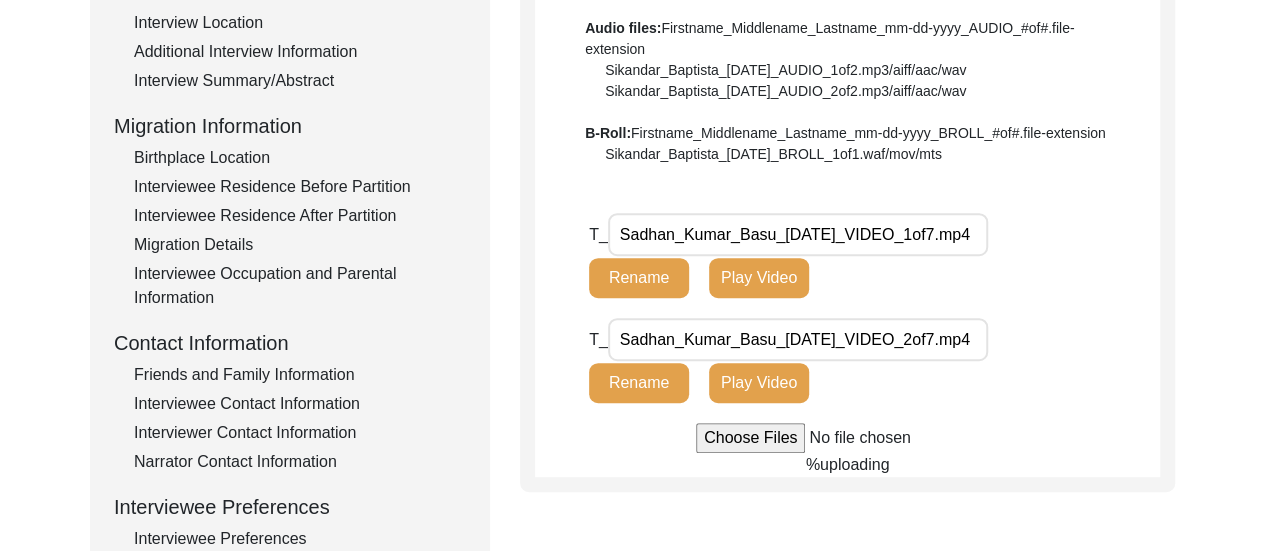 scroll, scrollTop: 227, scrollLeft: 0, axis: vertical 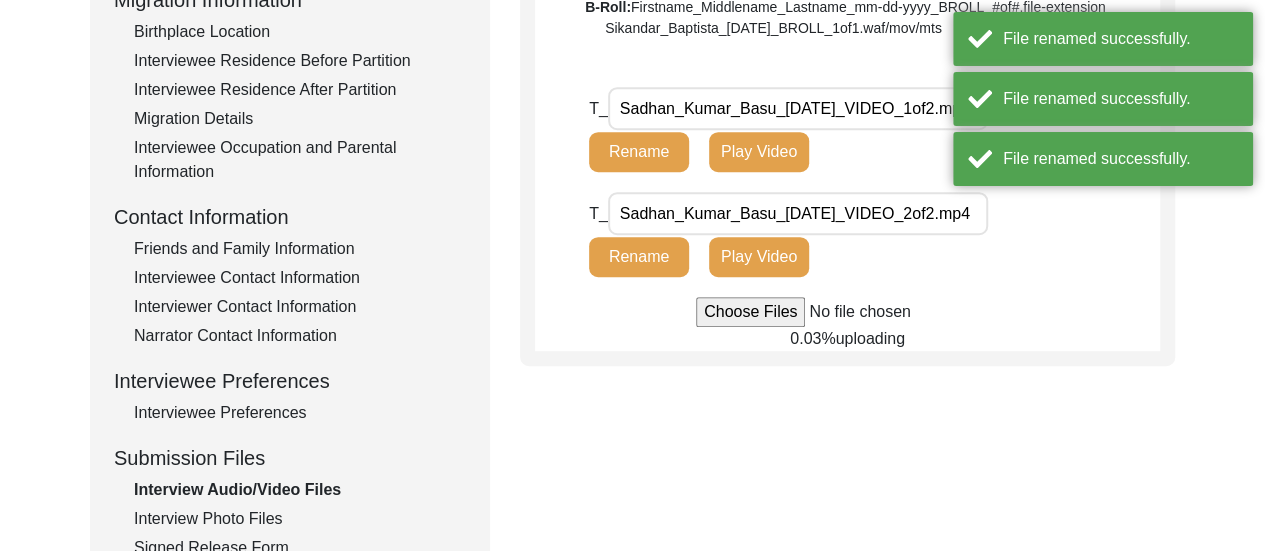 click on "Submission Form   Interview Information   Interviewee Information   Interviewer Information   Narrator Information   Interview Date   Interview Location   Additional Interview Information   Interview Summary/Abstract   Migration Information   Birthplace Location   Interviewee Residence Before Partition   Interviewee Residence After Partition   Migration Details   Interviewee Occupation and Parental Information   Contact Information   Friends and Family Information   Interviewee Contact Information   Interviewer Contact Information   Narrator Contact Information   Interviewee Preferences   Interviewee Preferences   Submission Files   Interview Audio/Video Files   Interview Photo Files   Signed Release Form   Other Files   Interview Audio/Video Files  File Naming Convention: Video files:  Firstname_Middlename_Lastname_mm-dd-yyyy_VIDEO_#of#.file-extension  Sikandar_Baptista_[DATE]_VIDEO_1of2.mp4/mov/mts  Sikandar_Baptista_[DATE]_VIDEO_2of2.mp4/mov/mts  Audio files: B-Roll: T_ Rename Play Video T_ Rename" 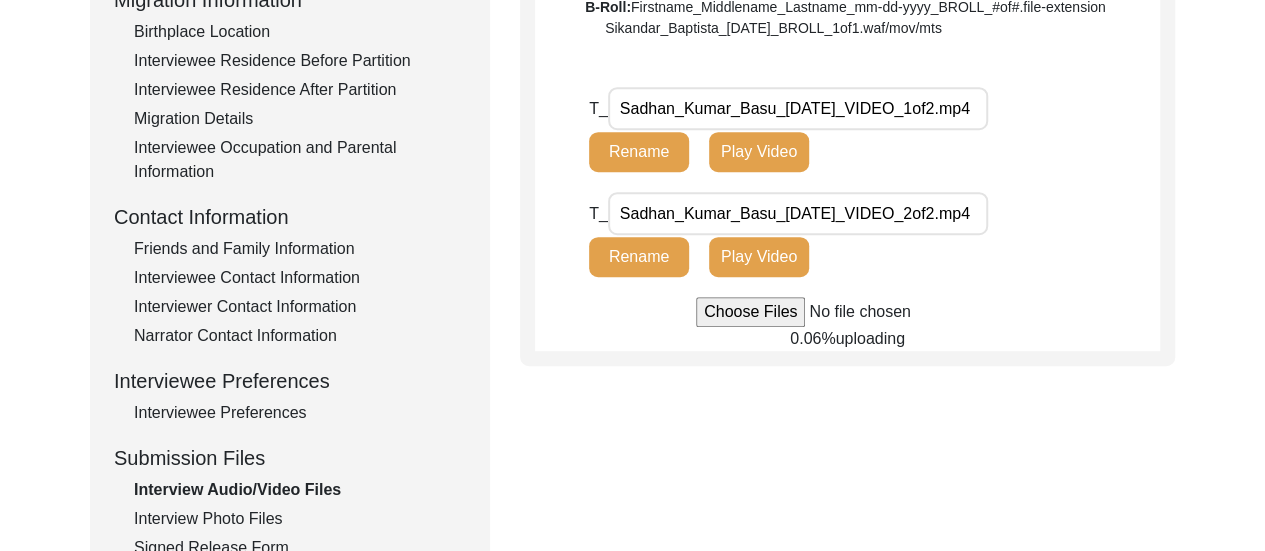 click on "Sadhan_Kumar_Basu_[DATE]_VIDEO_1of2.mp4" at bounding box center (798, 108) 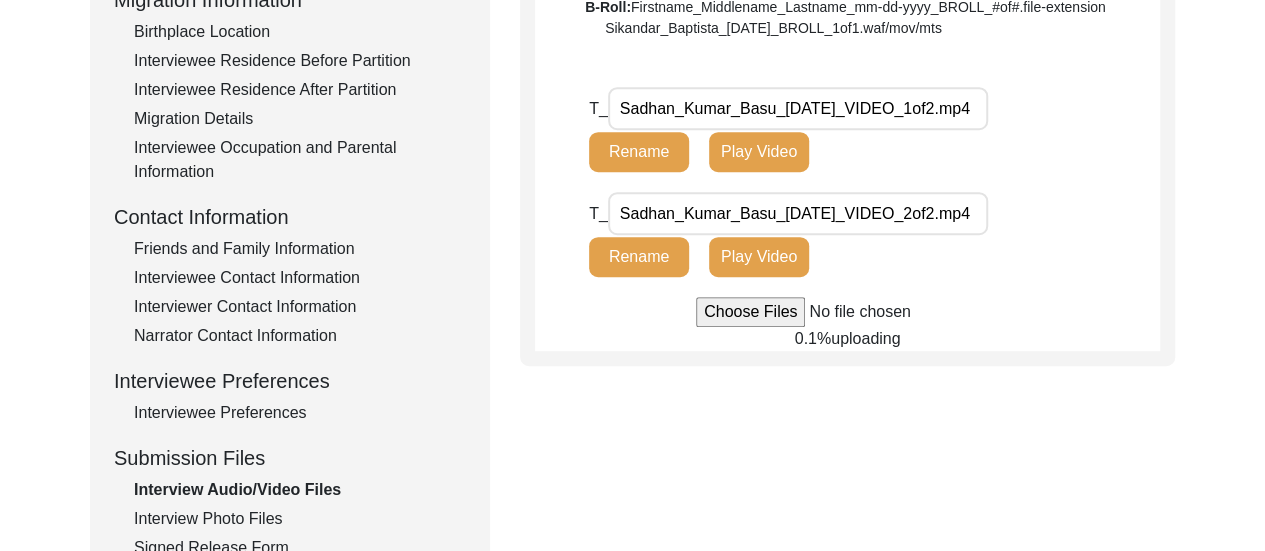 click on "Submission Form   Interview Information   Interviewee Information   Interviewer Information   Narrator Information   Interview Date   Interview Location   Additional Interview Information   Interview Summary/Abstract   Migration Information   Birthplace Location   Interviewee Residence Before Partition   Interviewee Residence After Partition   Migration Details   Interviewee Occupation and Parental Information   Contact Information   Friends and Family Information   Interviewee Contact Information   Interviewer Contact Information   Narrator Contact Information   Interviewee Preferences   Interviewee Preferences   Submission Files   Interview Audio/Video Files   Interview Photo Files   Signed Release Form   Other Files   Interview Audio/Video Files  File Naming Convention: Video files:  Firstname_Middlename_Lastname_mm-dd-yyyy_VIDEO_#of#.file-extension  Sikandar_Baptista_[DATE]_VIDEO_1of2.mp4/mov/mts  Sikandar_Baptista_[DATE]_VIDEO_2of2.mp4/mov/mts  Audio files: B-Roll: T_ Rename Play Video T_ Rename" 